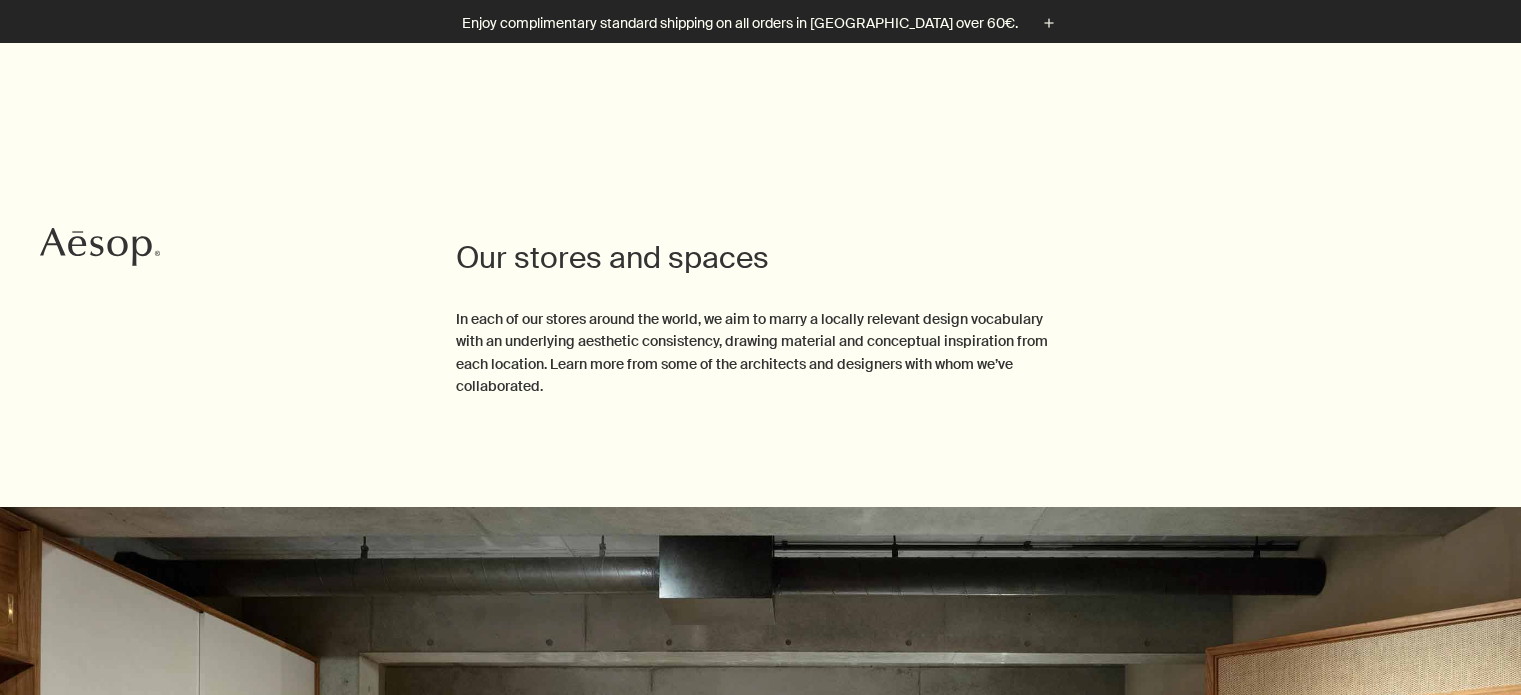 scroll, scrollTop: 1266, scrollLeft: 0, axis: vertical 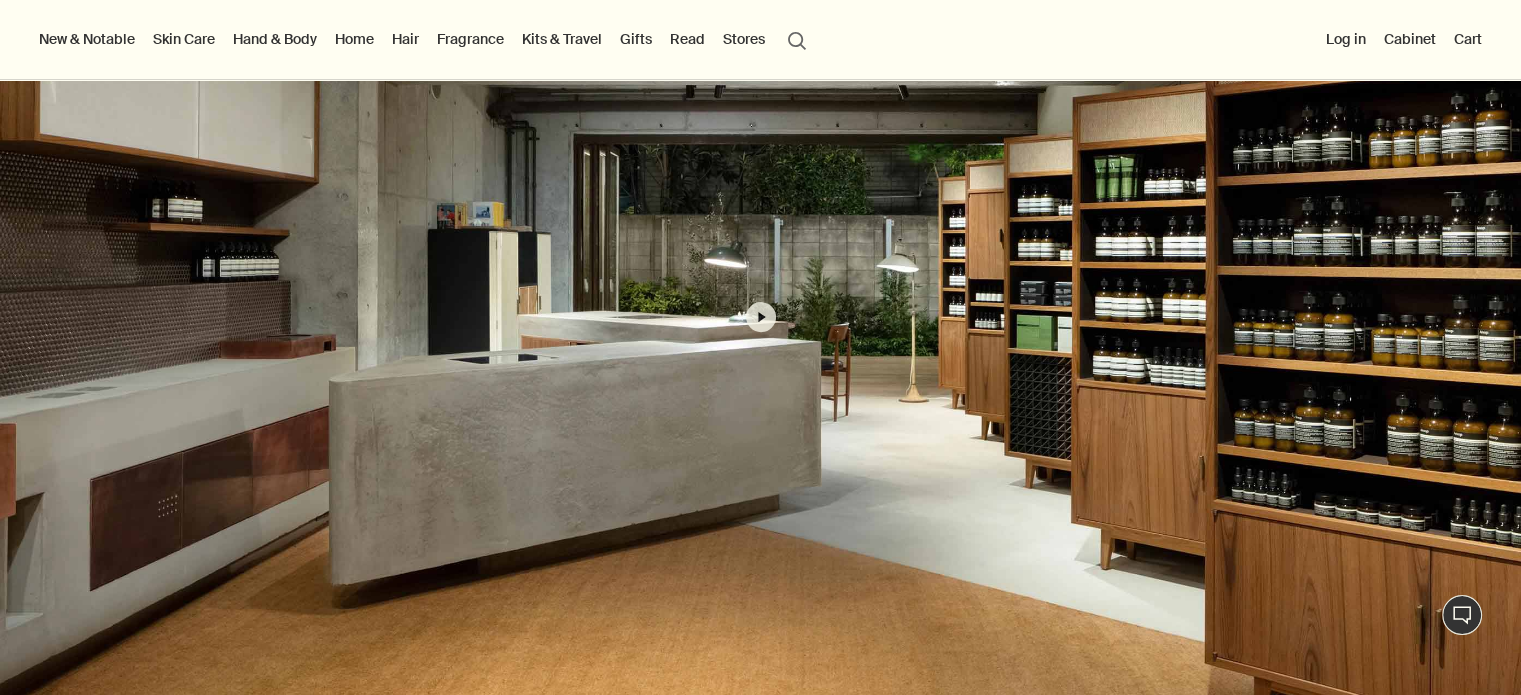 click at bounding box center (760, 317) 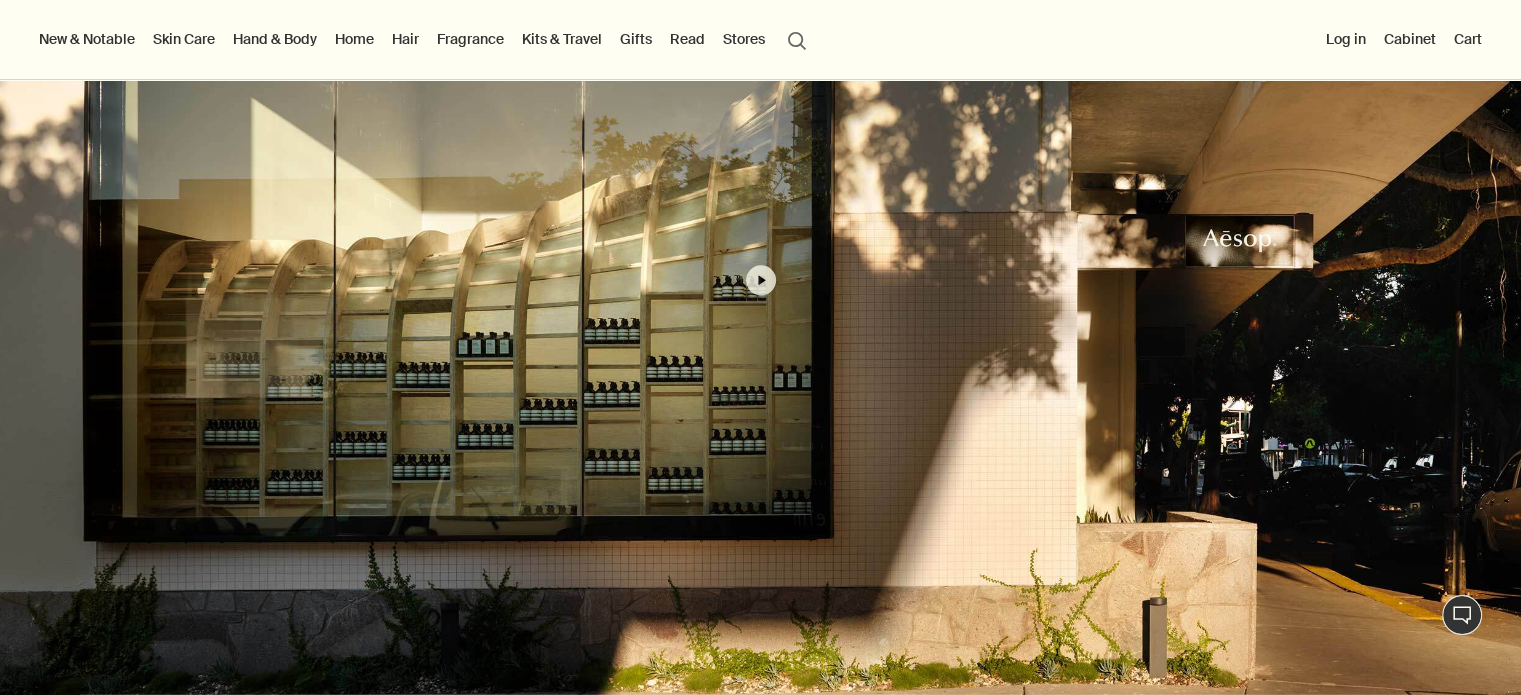 scroll, scrollTop: 2073, scrollLeft: 0, axis: vertical 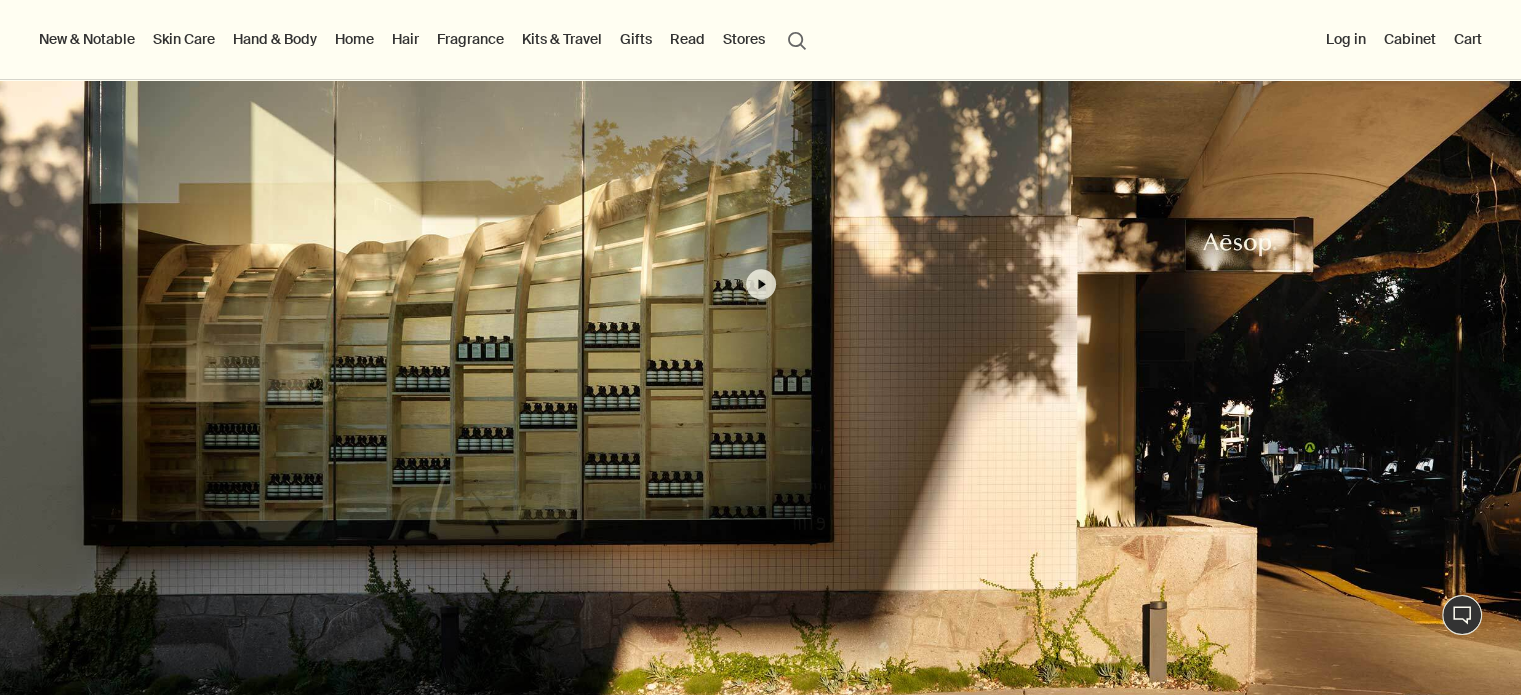 click at bounding box center [760, 284] 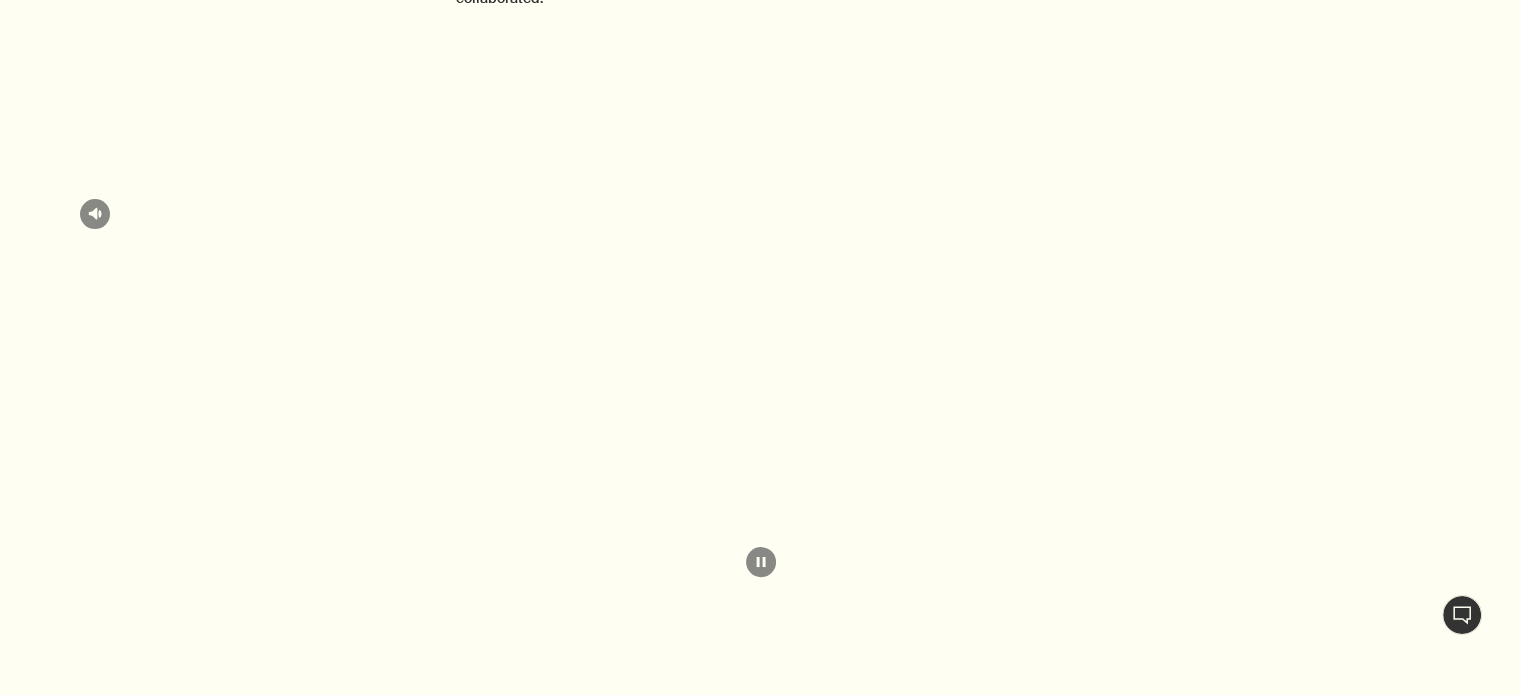 scroll, scrollTop: 607, scrollLeft: 0, axis: vertical 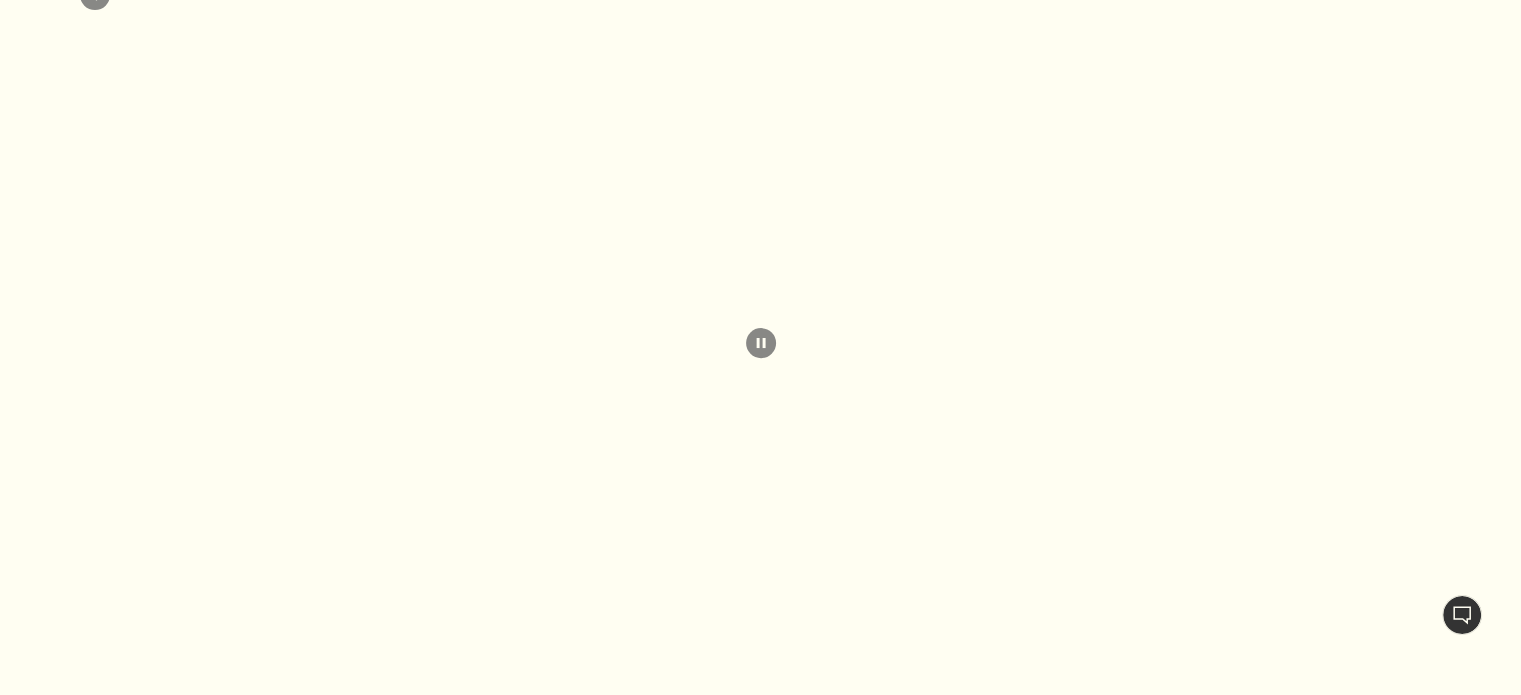 click at bounding box center (760, 343) 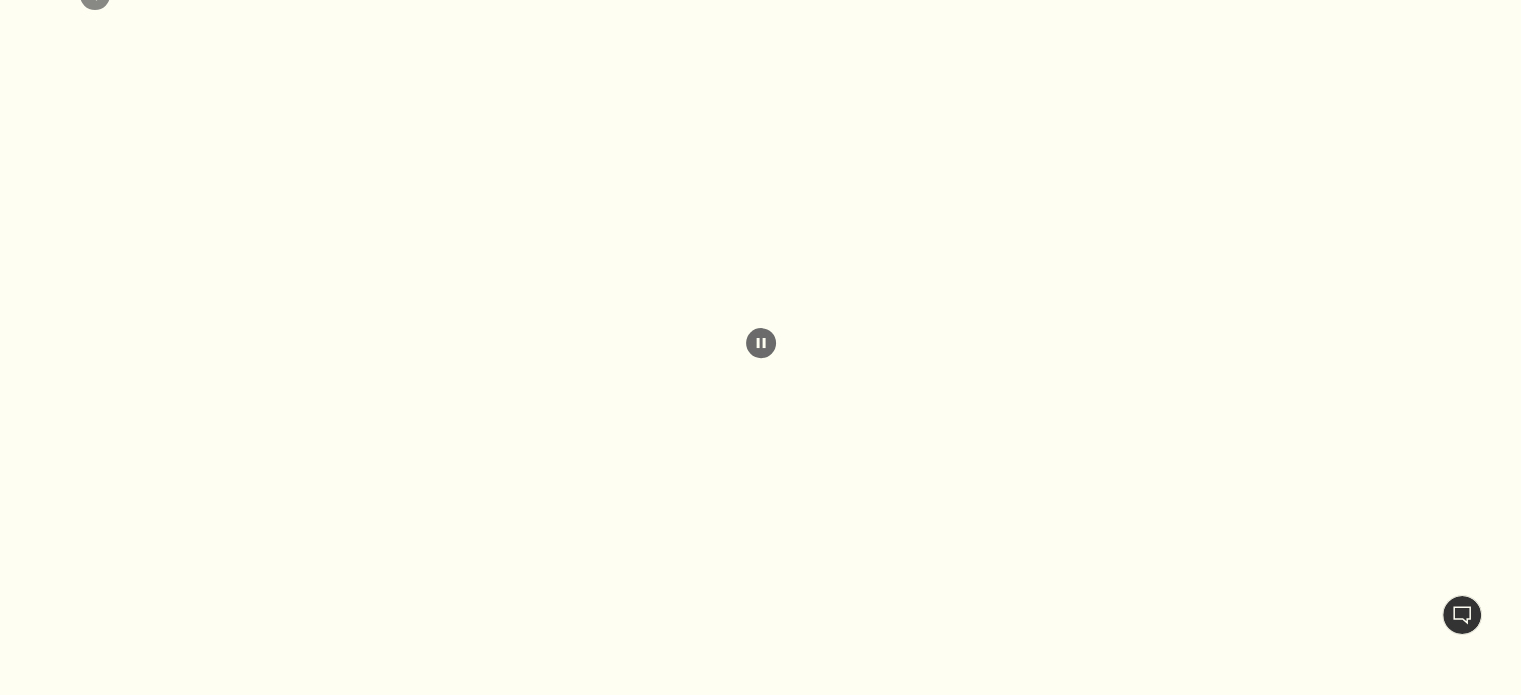 click on "pause" at bounding box center (761, 343) 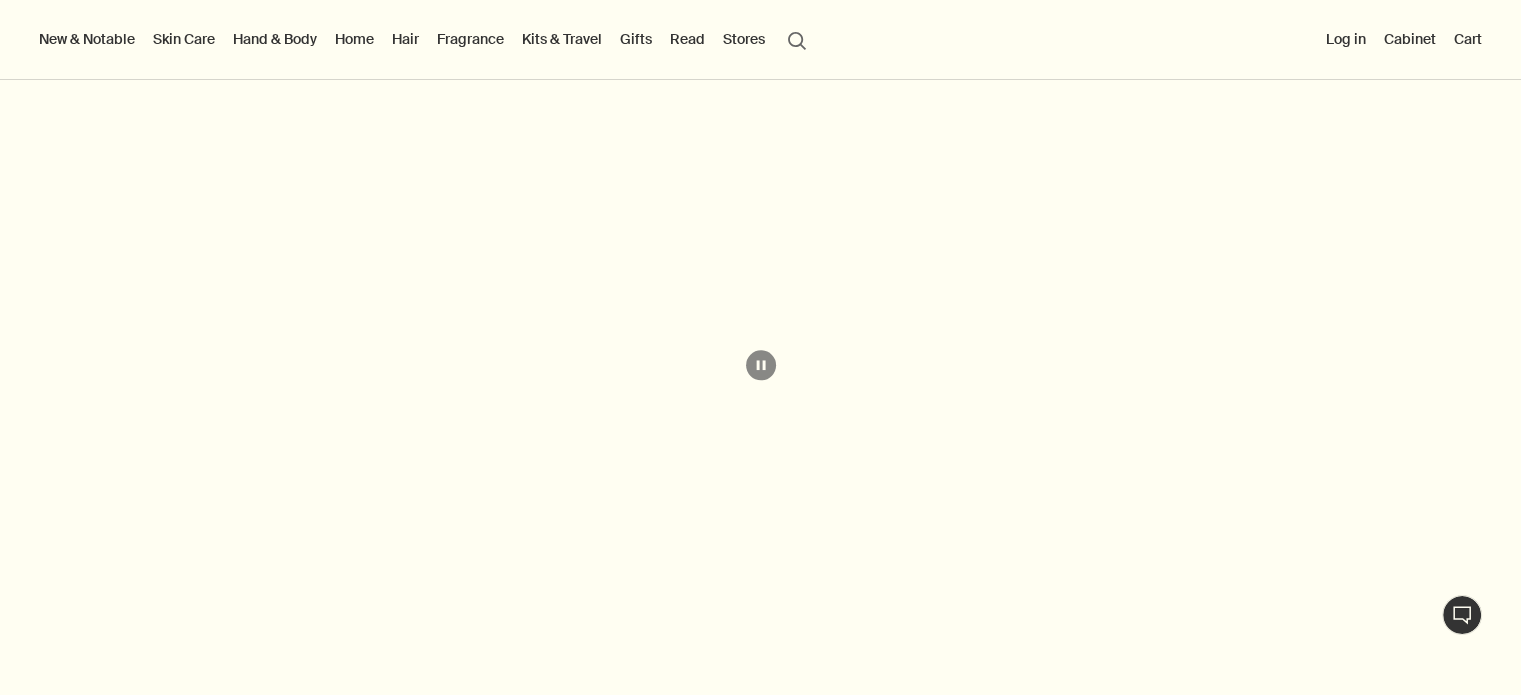 scroll, scrollTop: 1979, scrollLeft: 0, axis: vertical 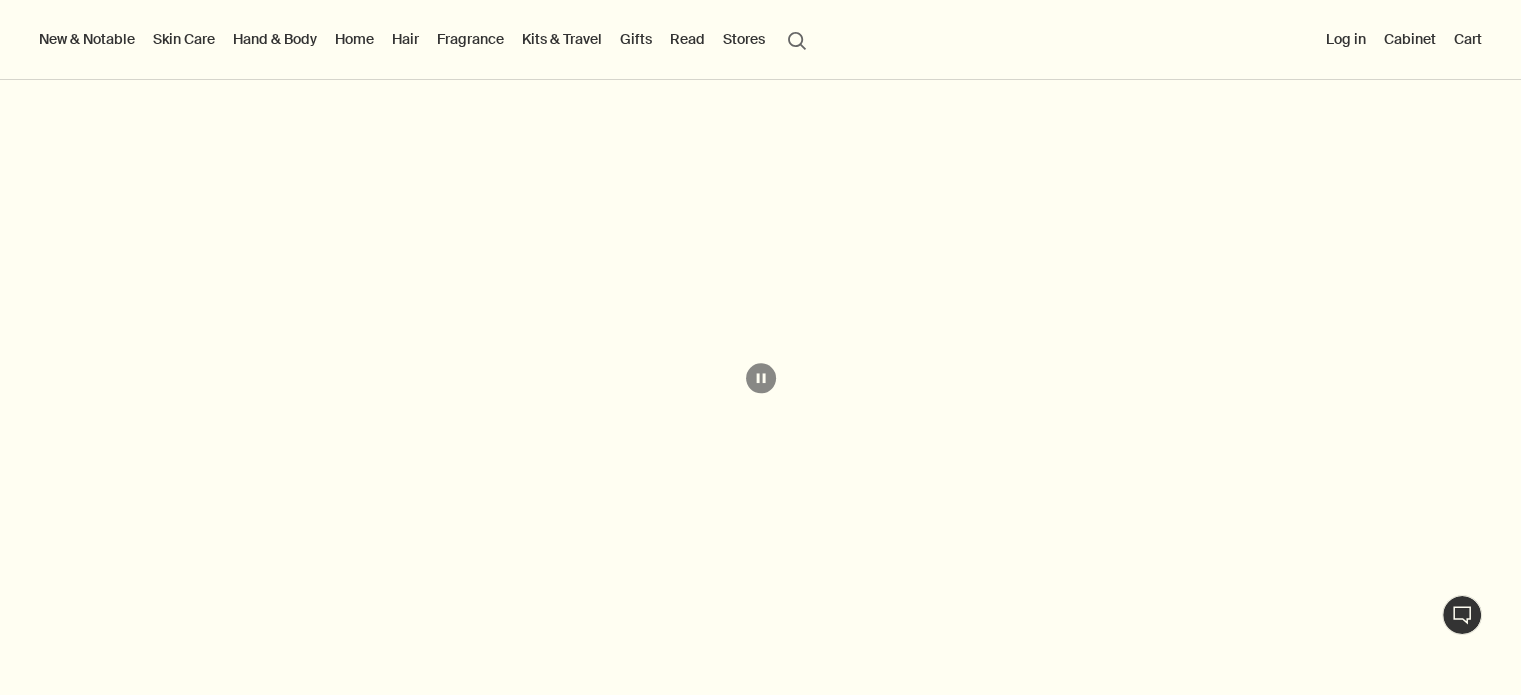 type 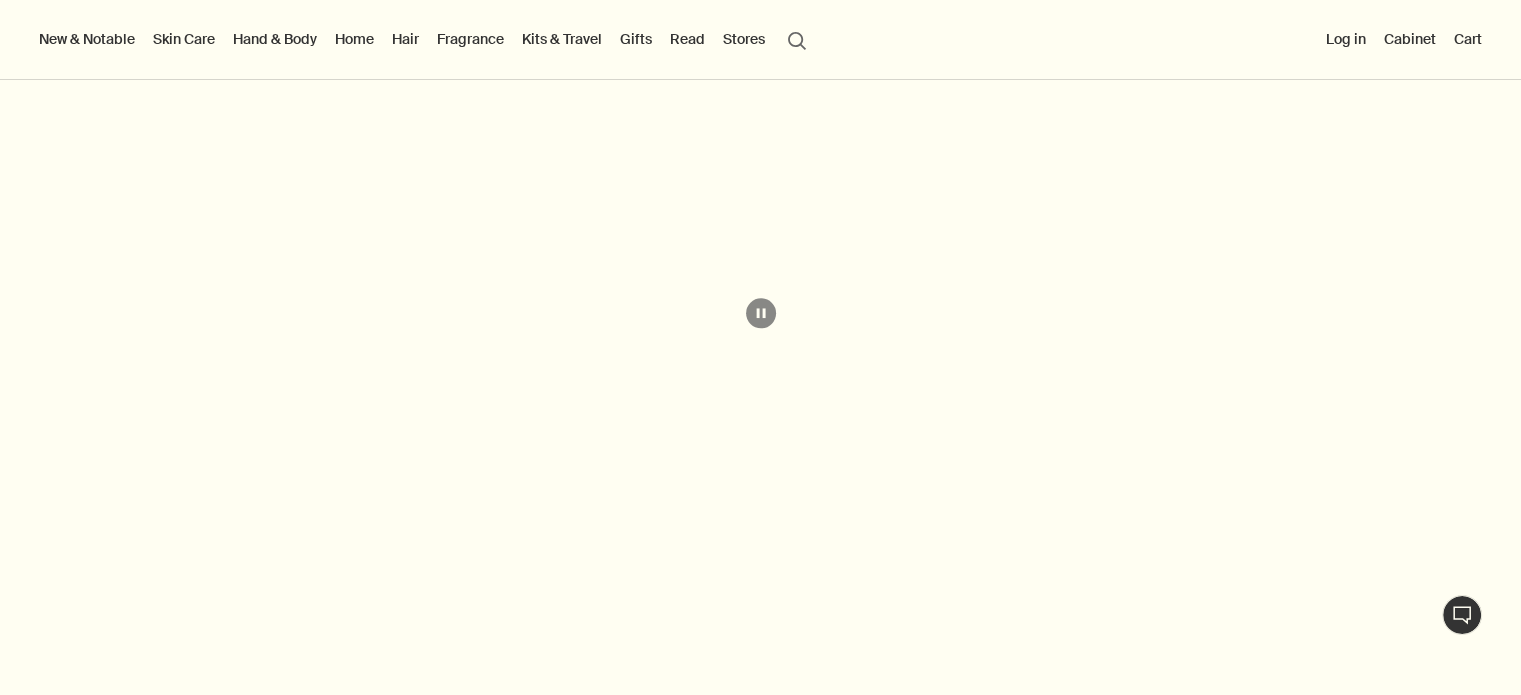 scroll, scrollTop: 2044, scrollLeft: 0, axis: vertical 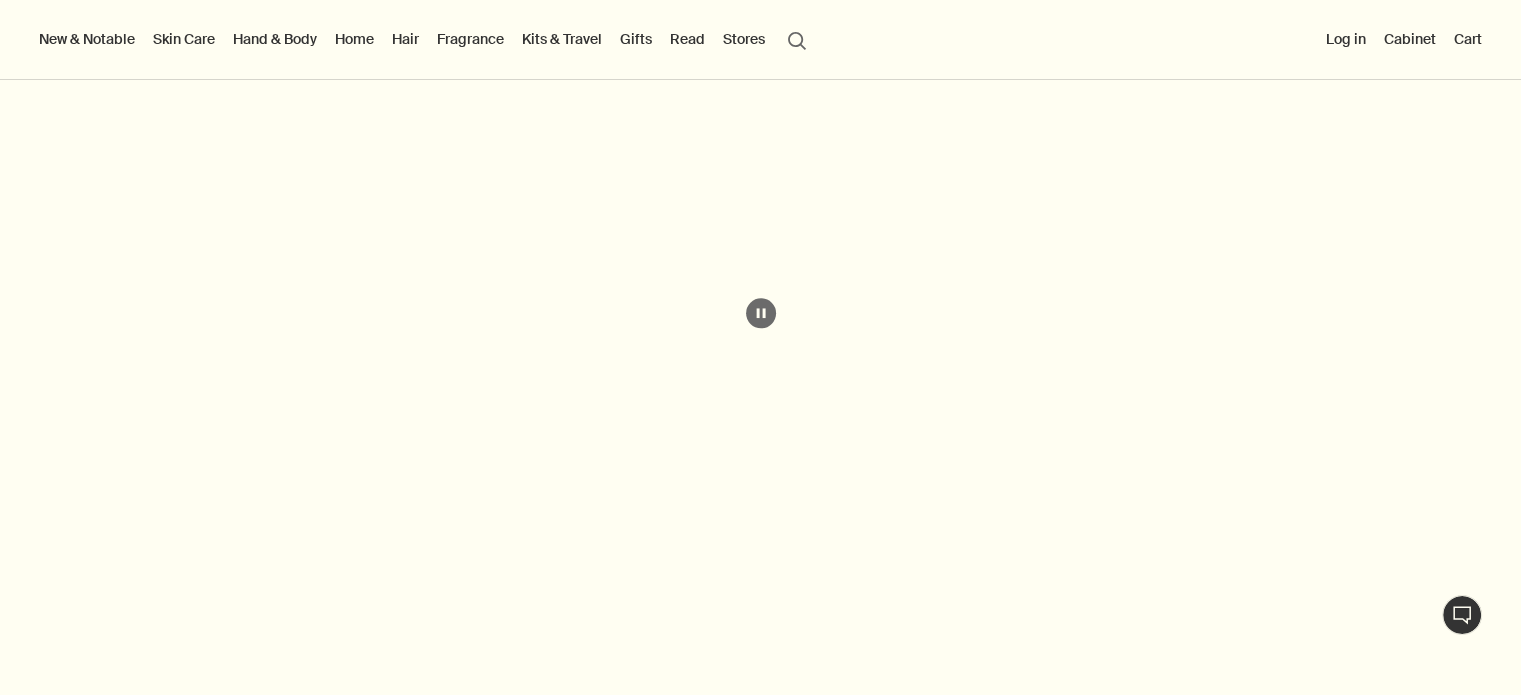 click on "pause" at bounding box center (761, 313) 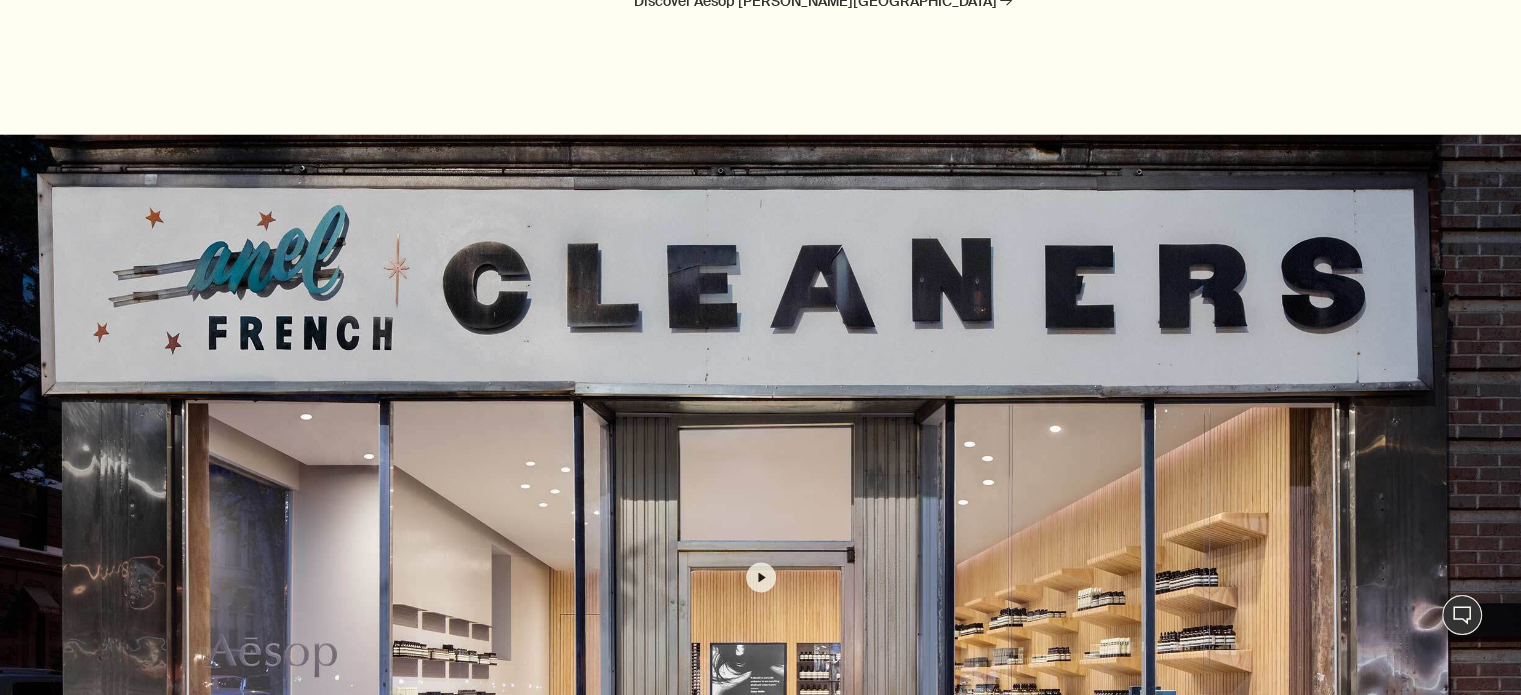 scroll, scrollTop: 3275, scrollLeft: 0, axis: vertical 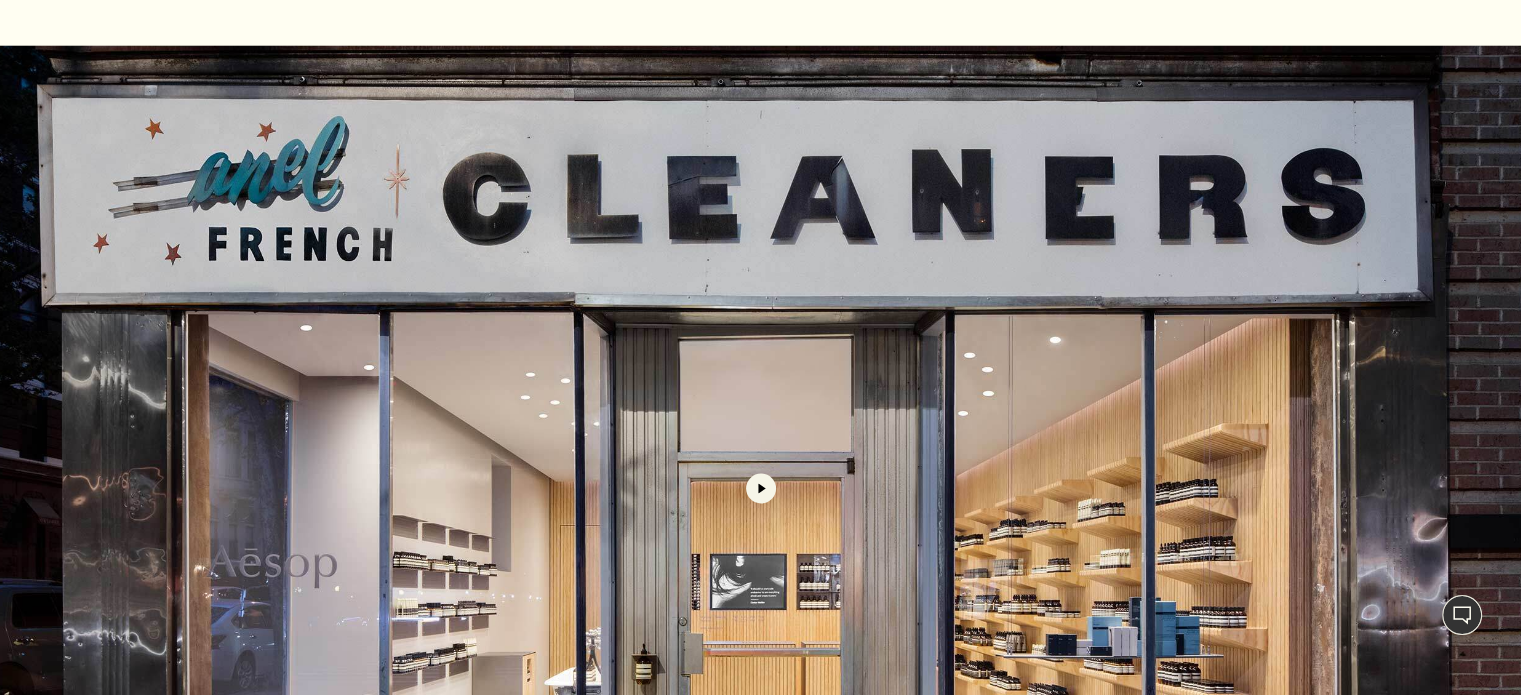 click on "play" at bounding box center [761, 488] 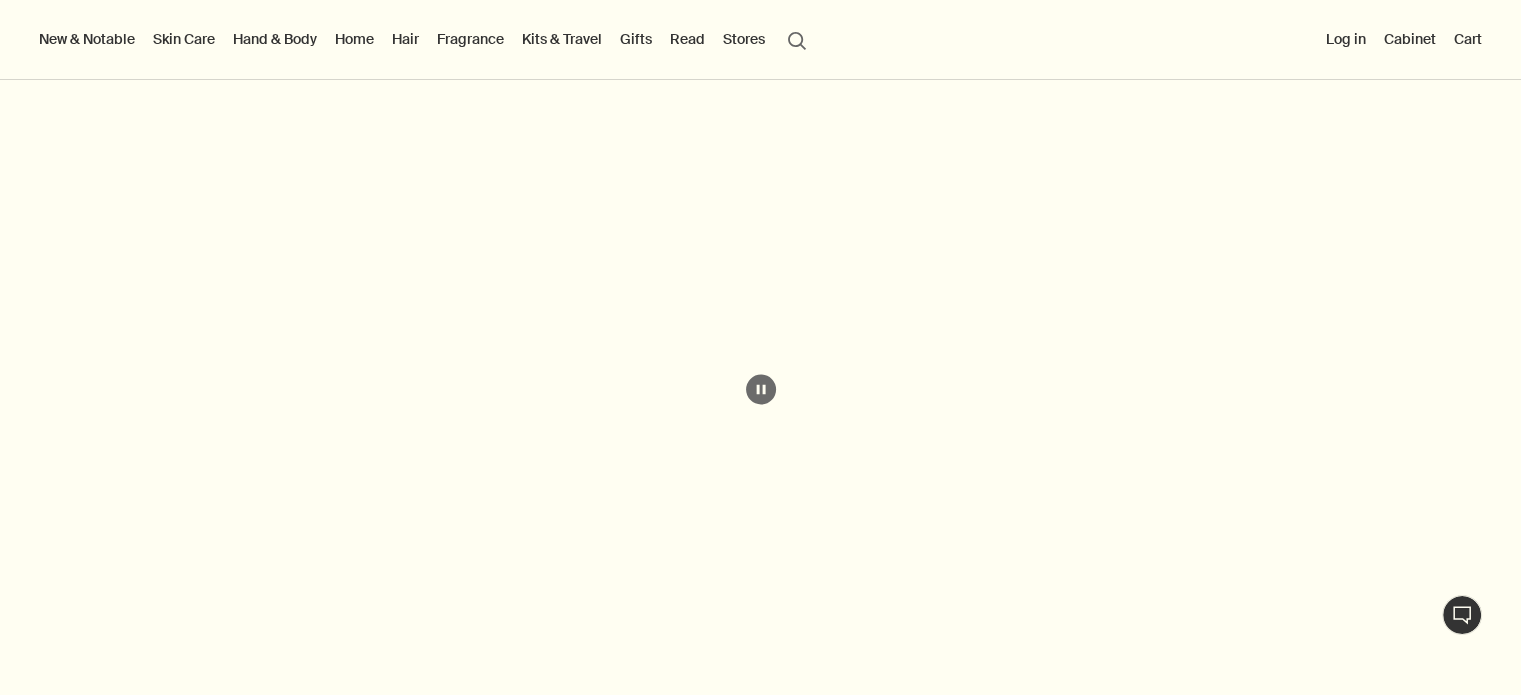 scroll, scrollTop: 3372, scrollLeft: 0, axis: vertical 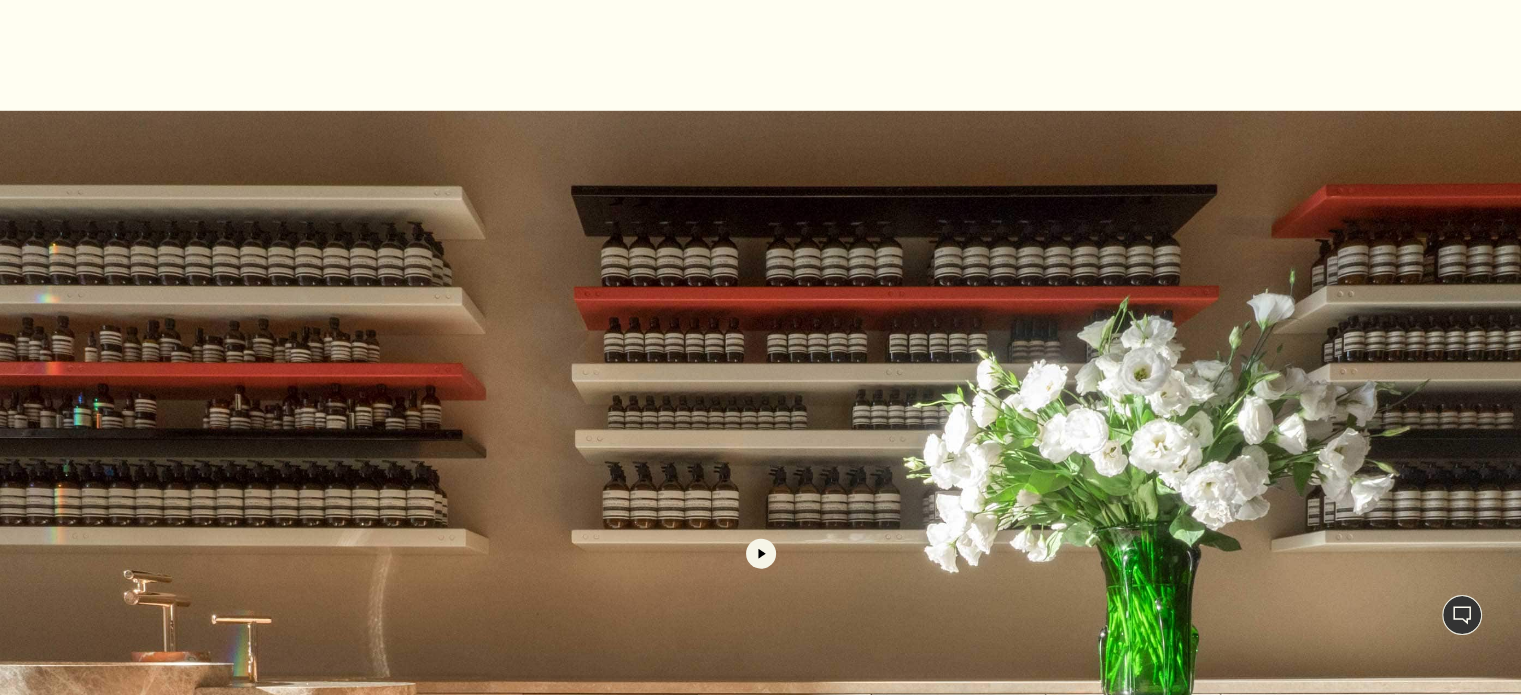 click on "play" at bounding box center [761, 554] 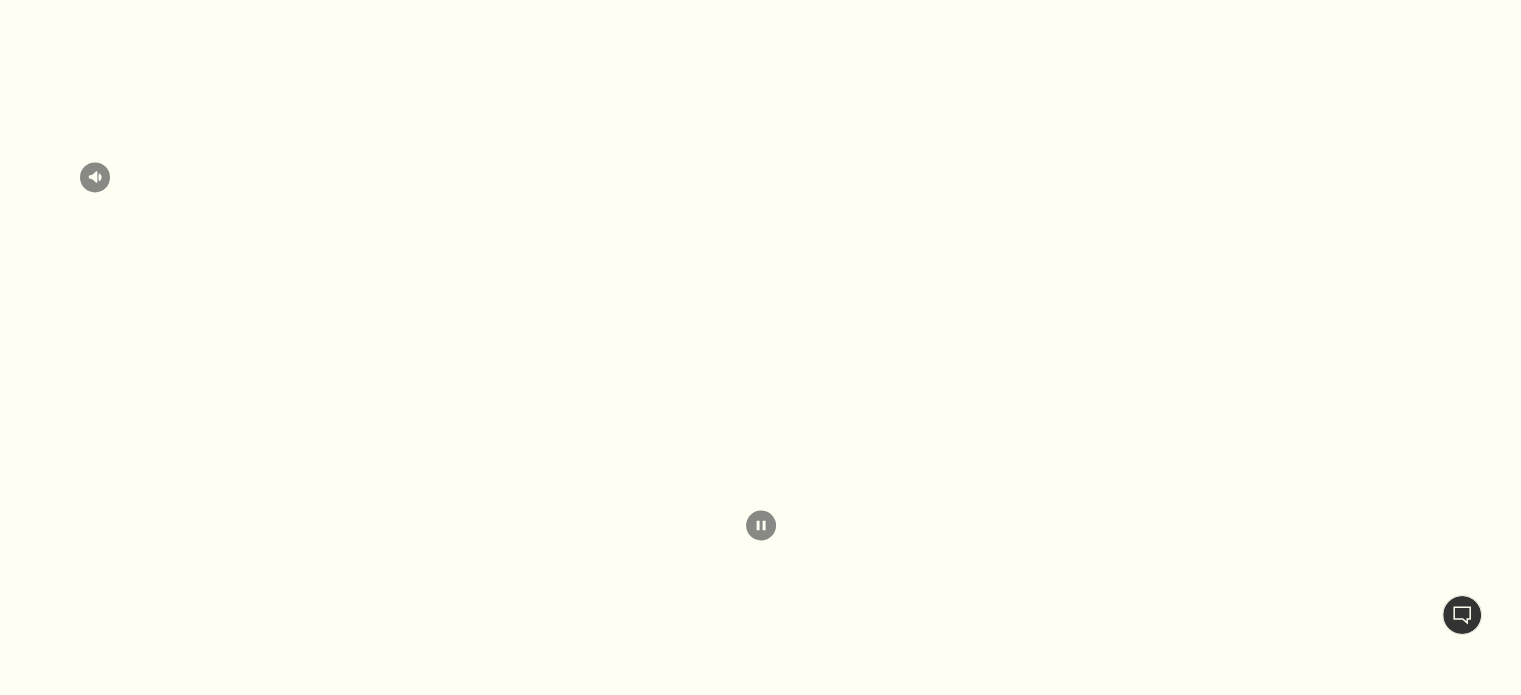 scroll, scrollTop: 3240, scrollLeft: 0, axis: vertical 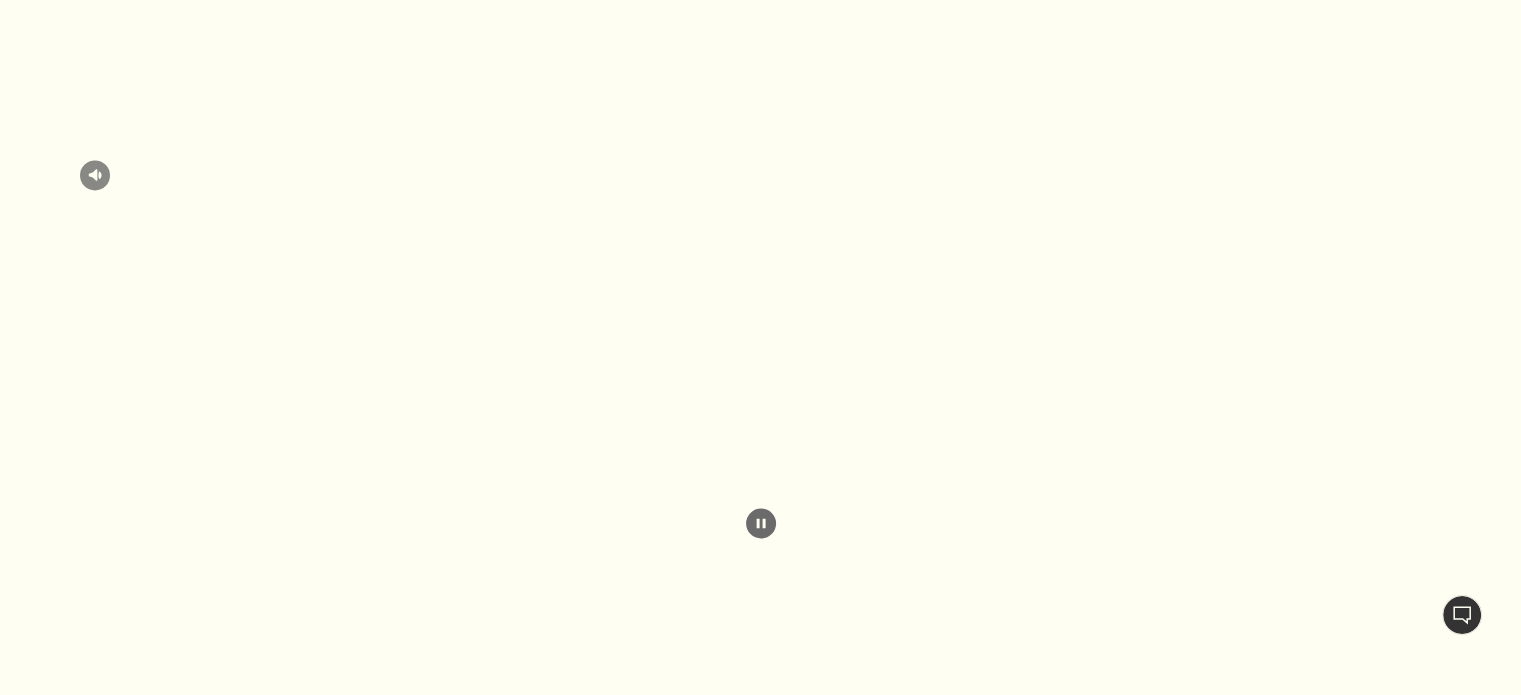 click on "pause" at bounding box center (761, 523) 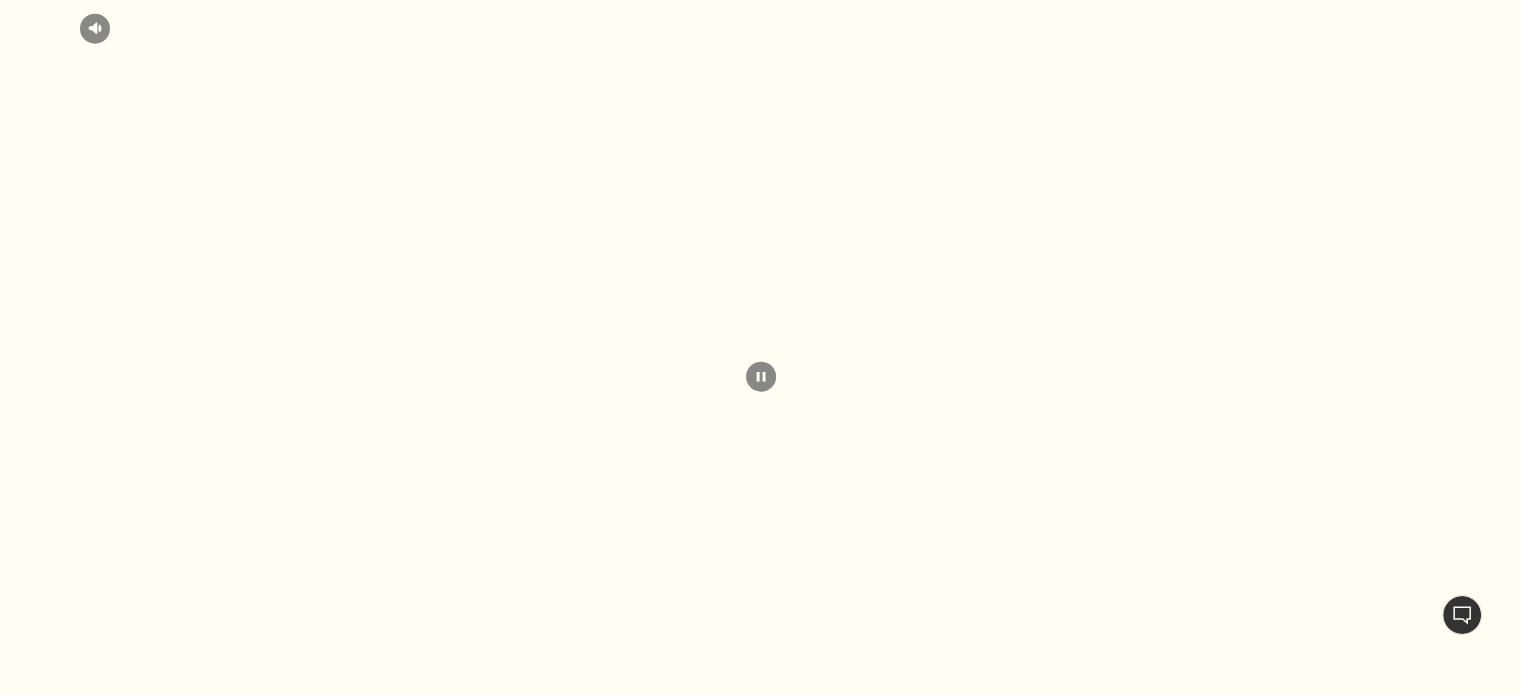 scroll, scrollTop: 4756, scrollLeft: 0, axis: vertical 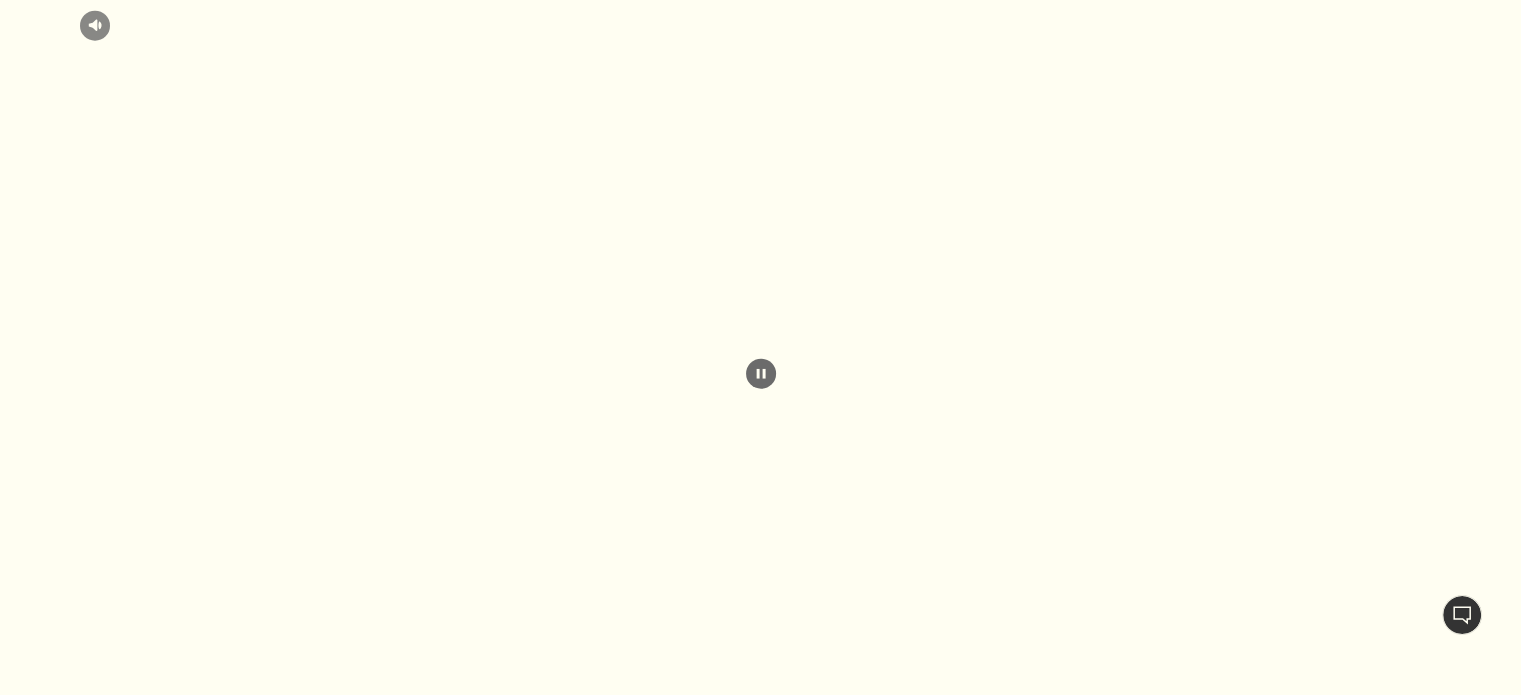 click on "pause" at bounding box center [761, 374] 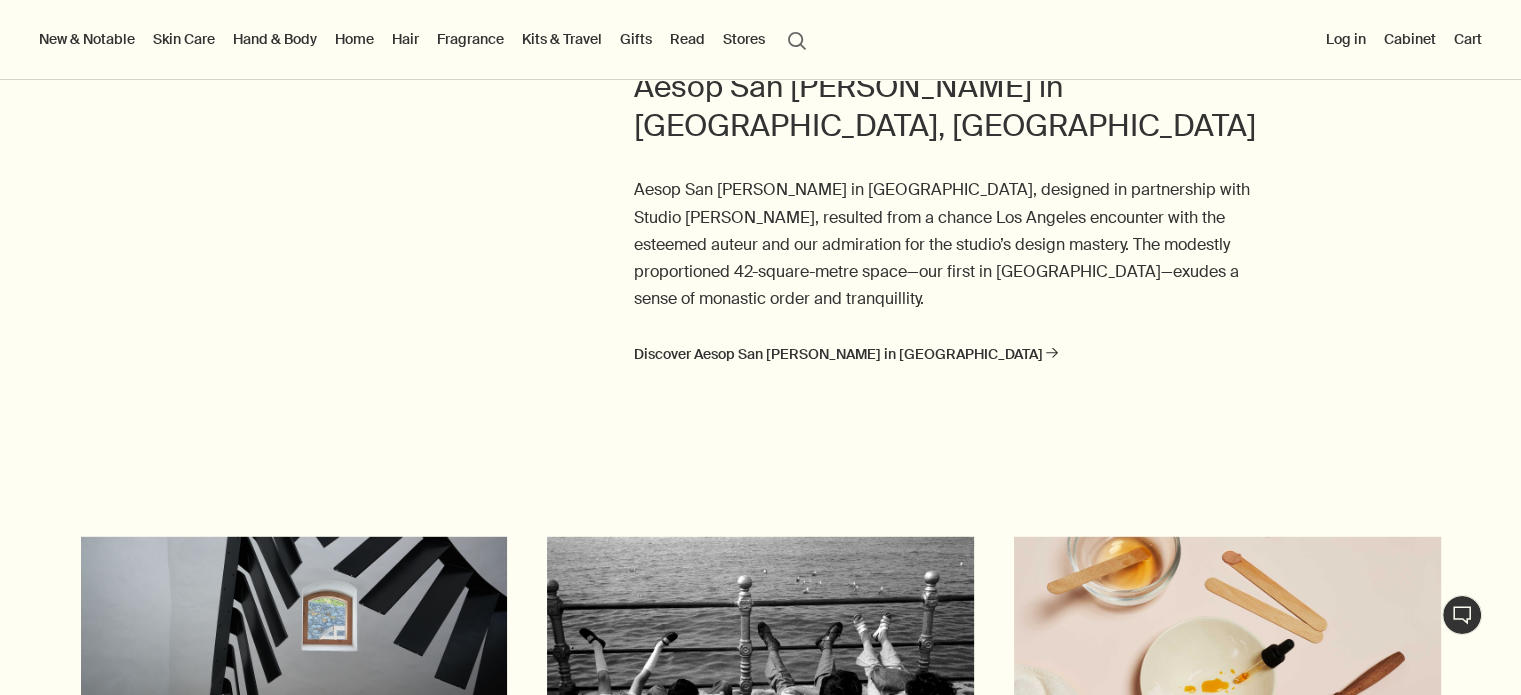 scroll, scrollTop: 5600, scrollLeft: 0, axis: vertical 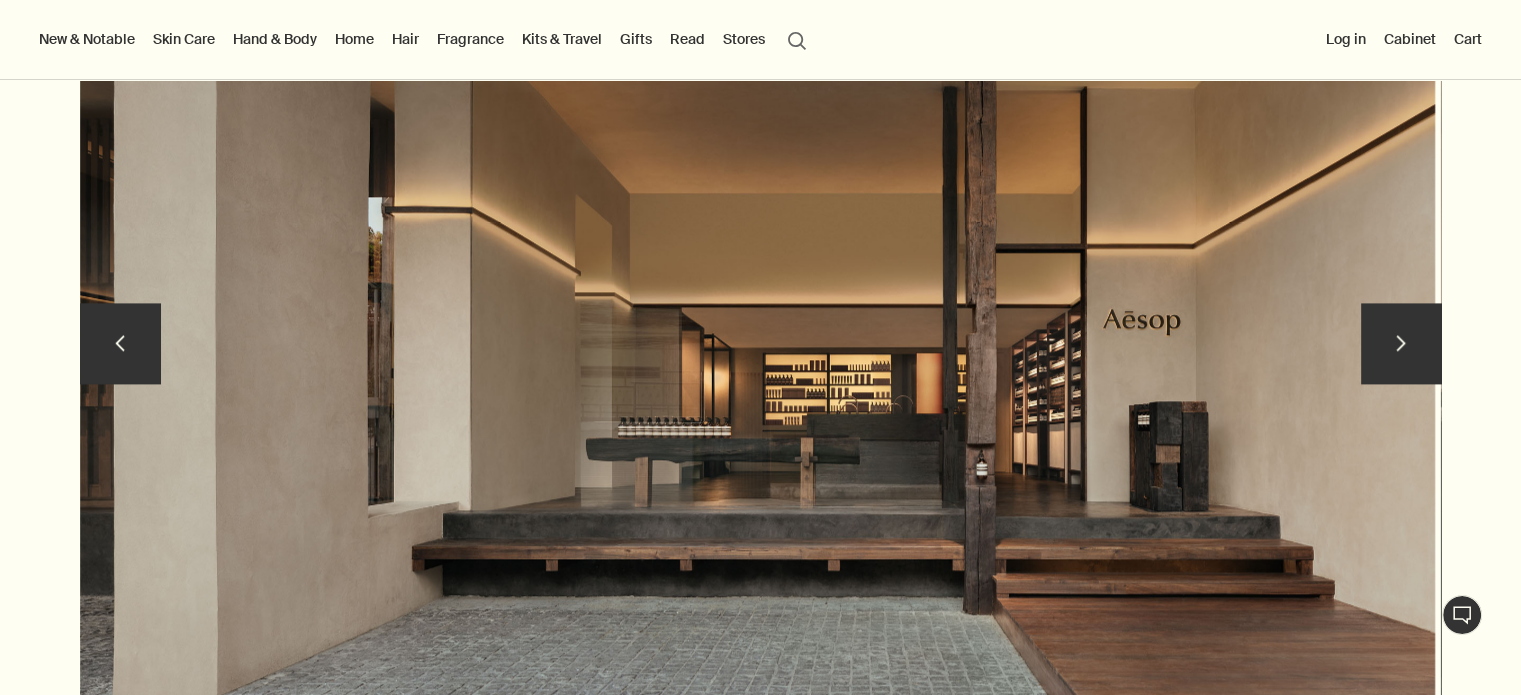 click on "chevron" at bounding box center [1401, 343] 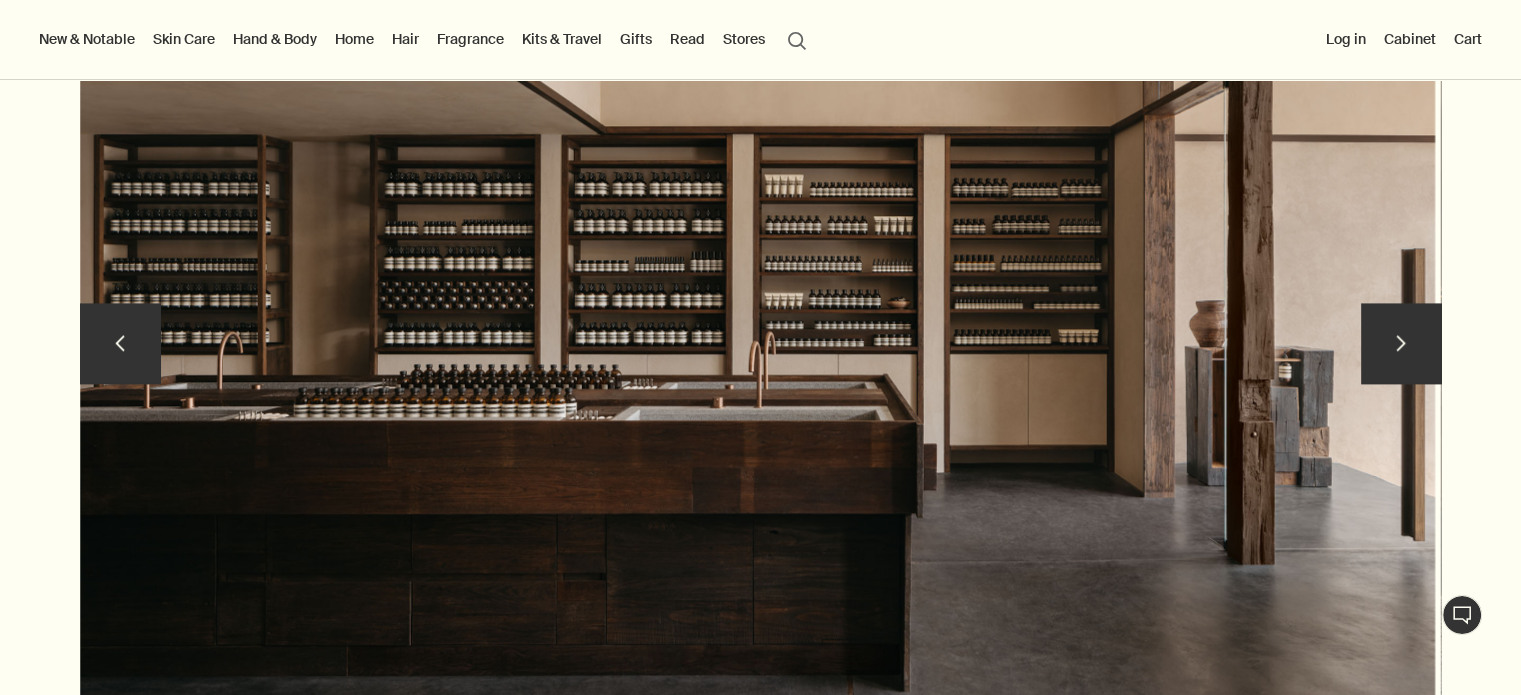 click on "chevron" at bounding box center [1401, 343] 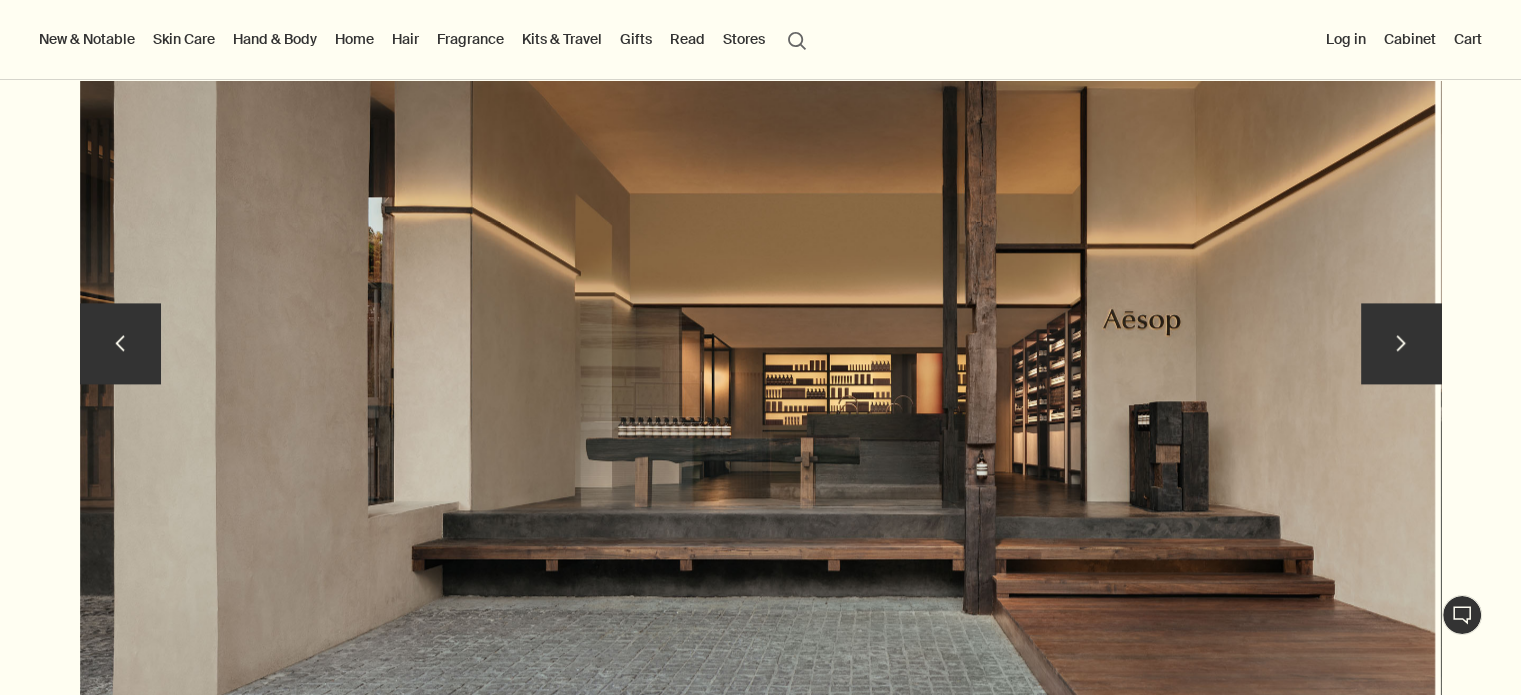 click on "chevron" at bounding box center [1401, 343] 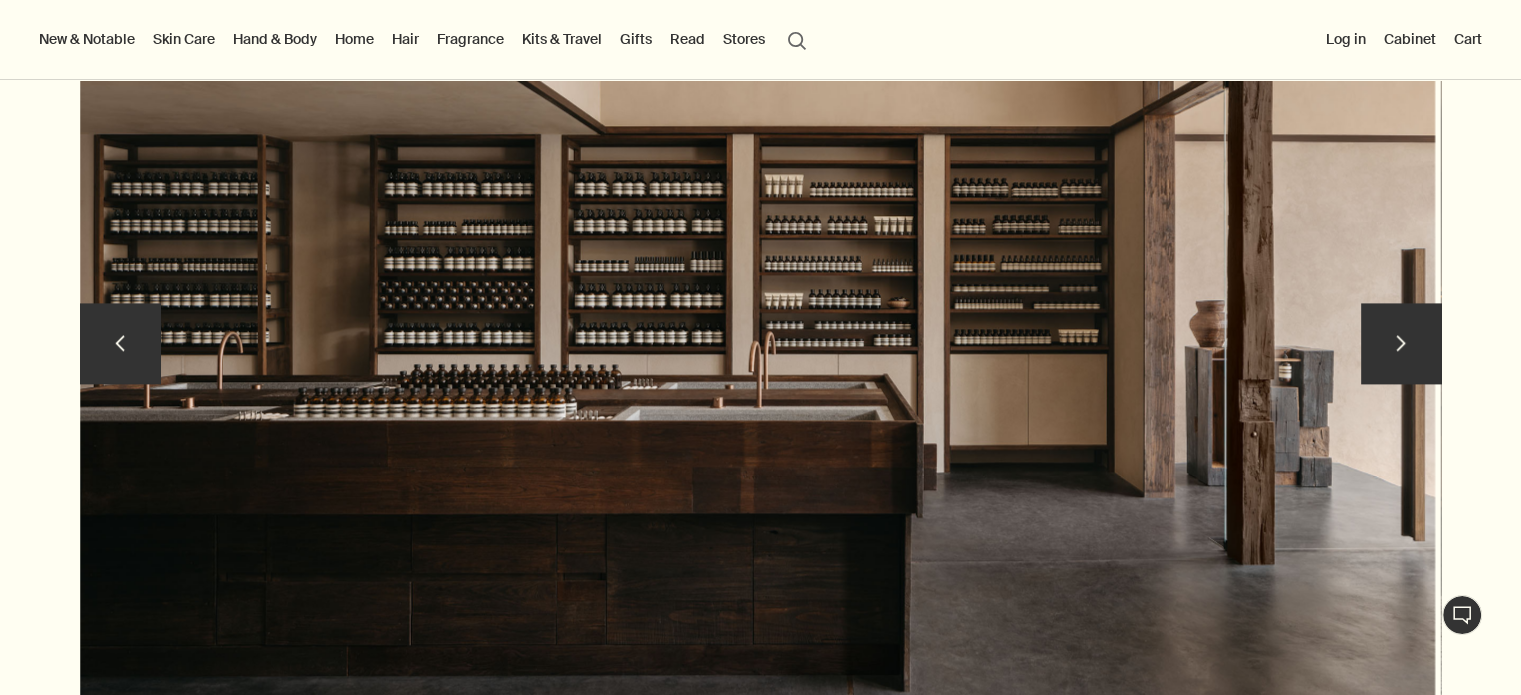 click on "chevron" at bounding box center [1401, 343] 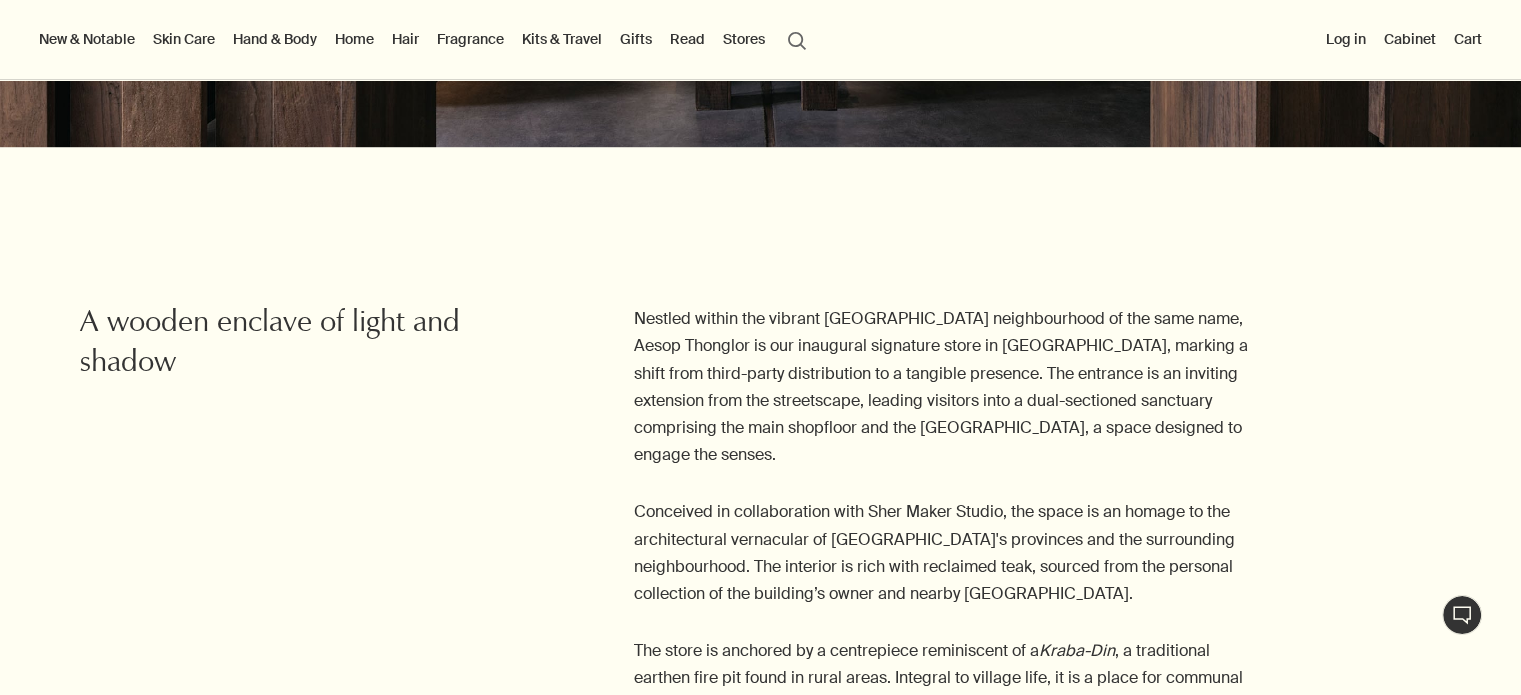 scroll, scrollTop: 1349, scrollLeft: 0, axis: vertical 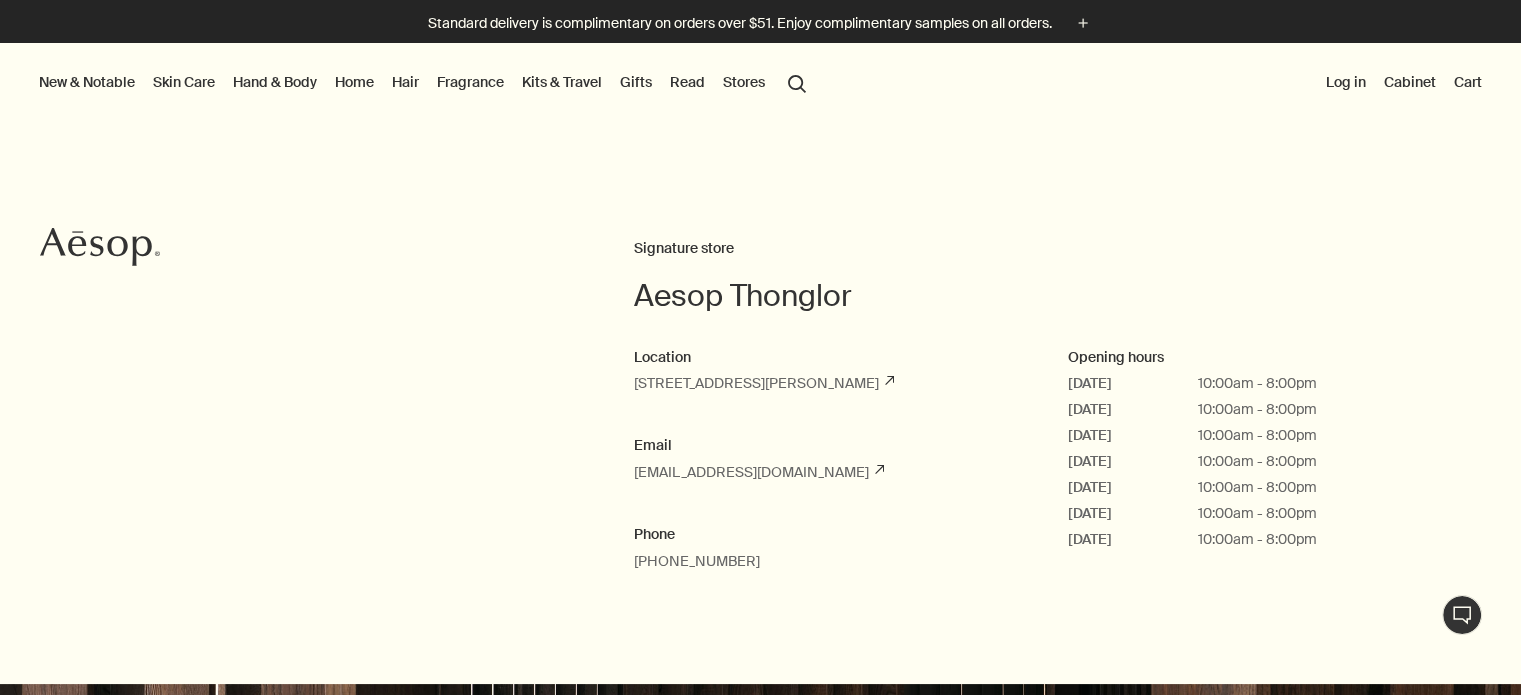 click on "Stores" at bounding box center [744, 82] 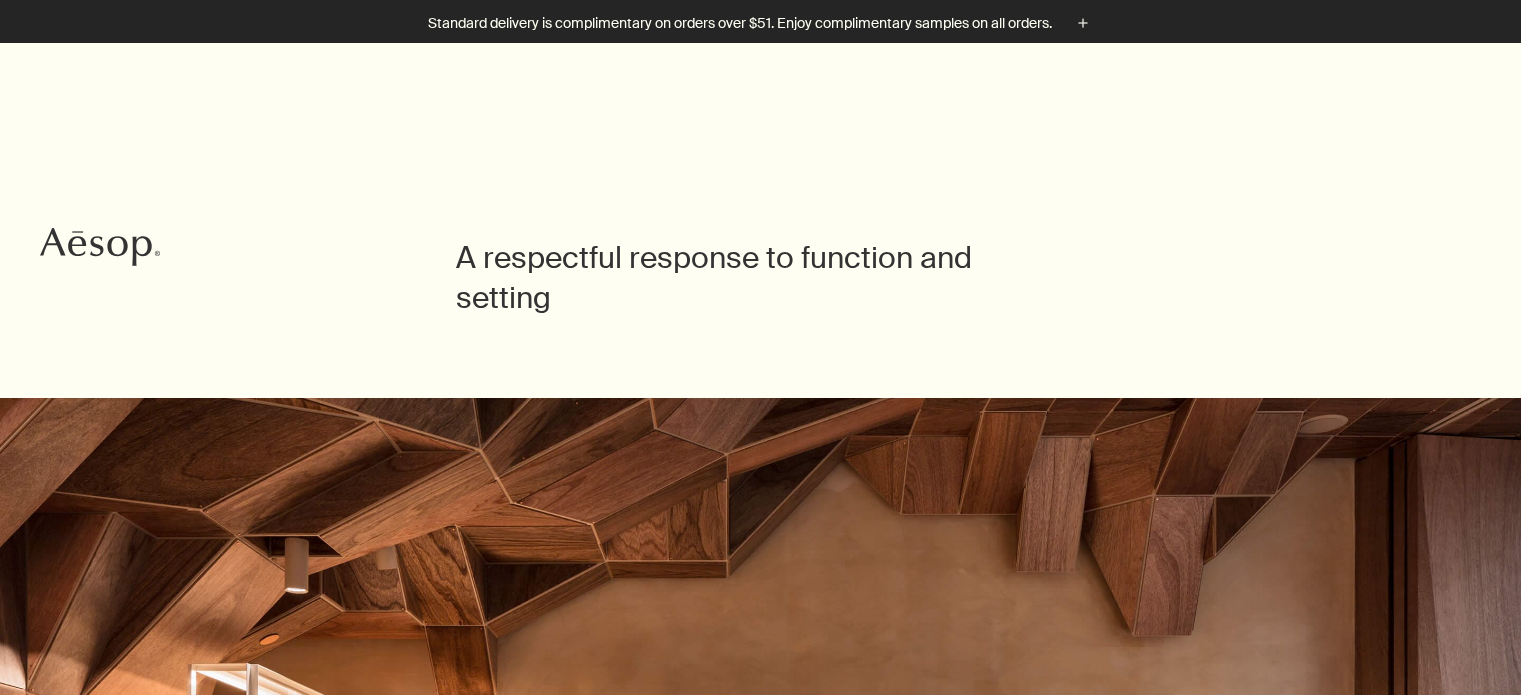 scroll, scrollTop: 633, scrollLeft: 0, axis: vertical 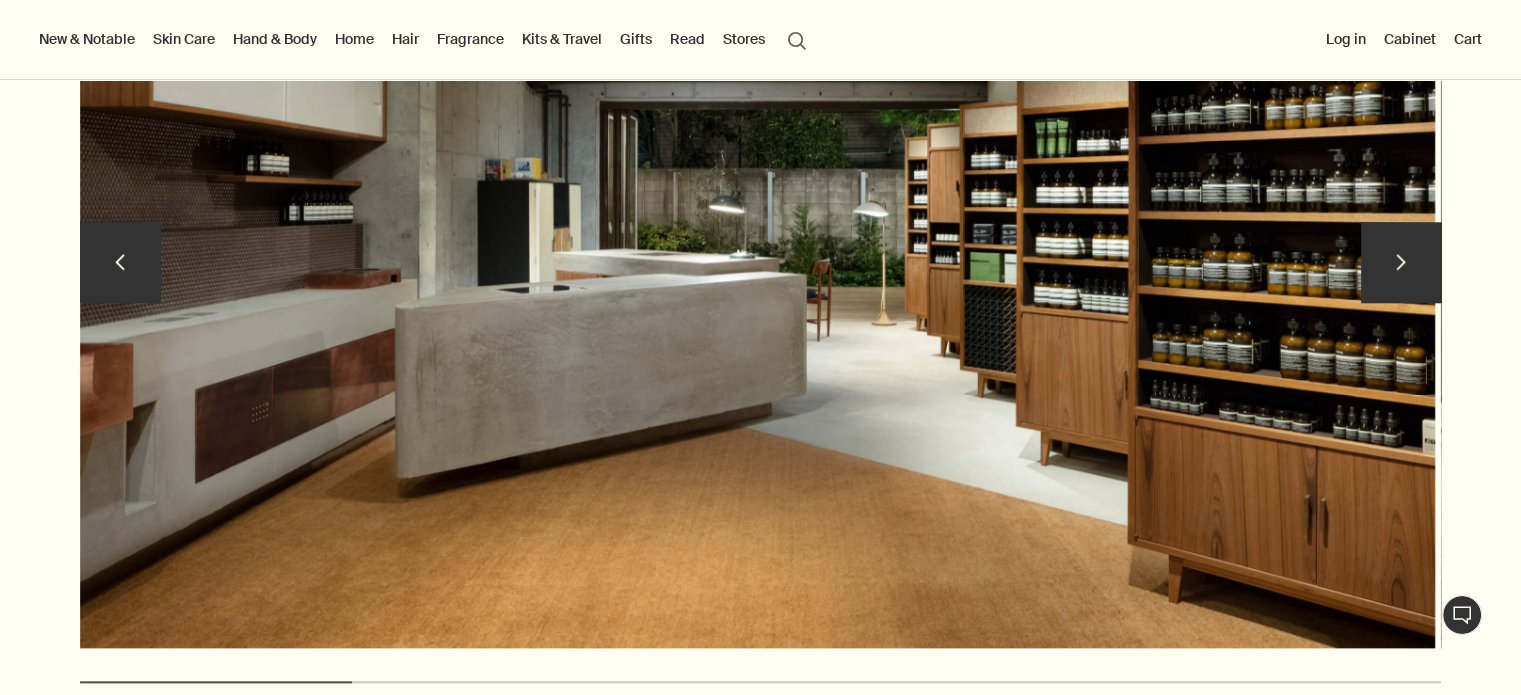 click on "chevron" at bounding box center [1401, 262] 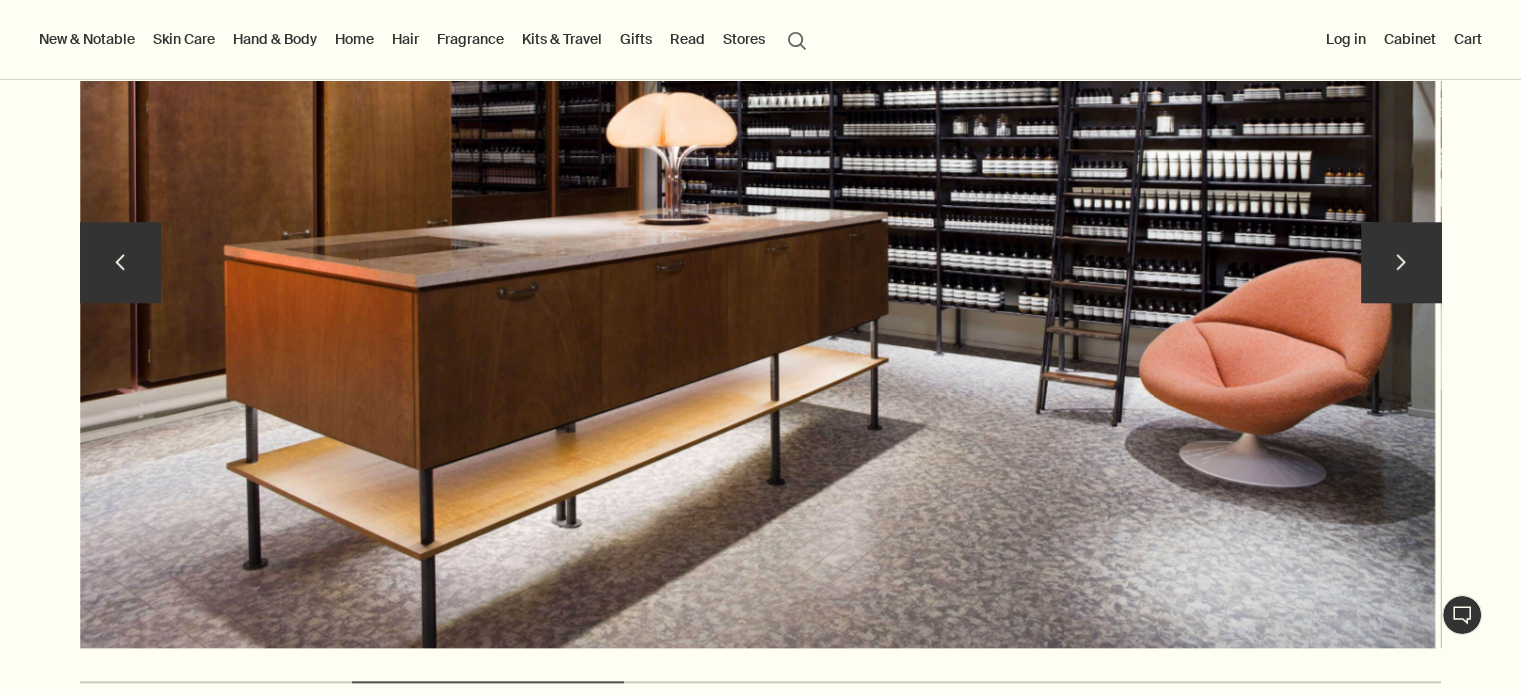click on "chevron" at bounding box center (1401, 262) 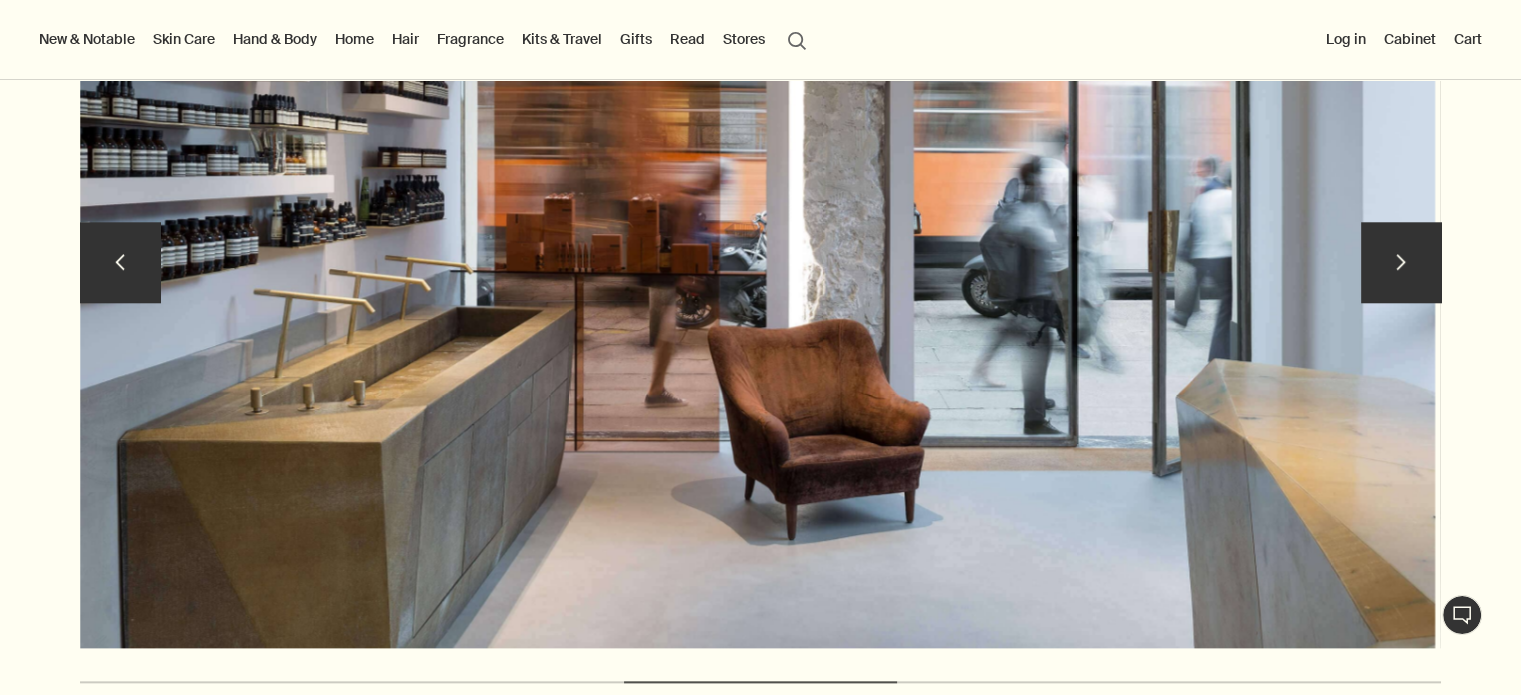 click on "chevron" at bounding box center [1401, 262] 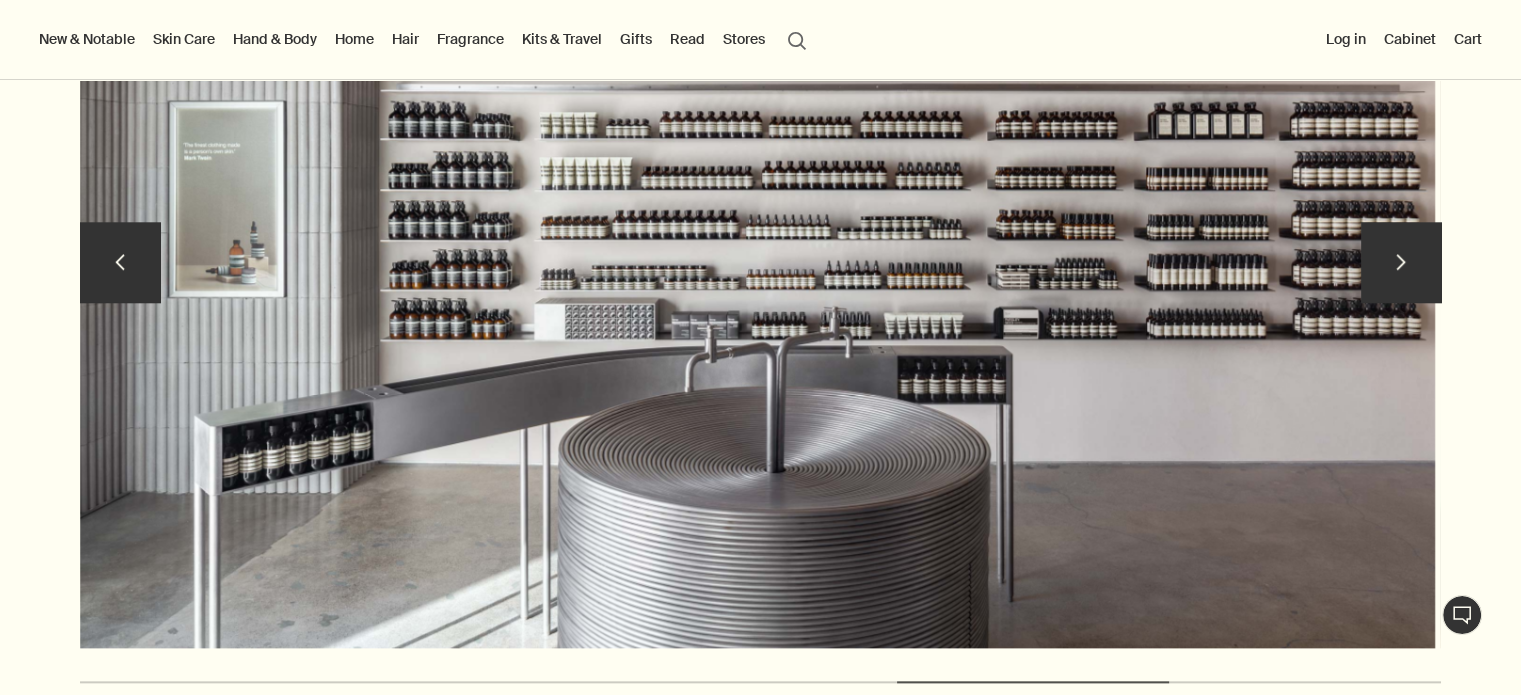 click on "chevron" at bounding box center (1401, 262) 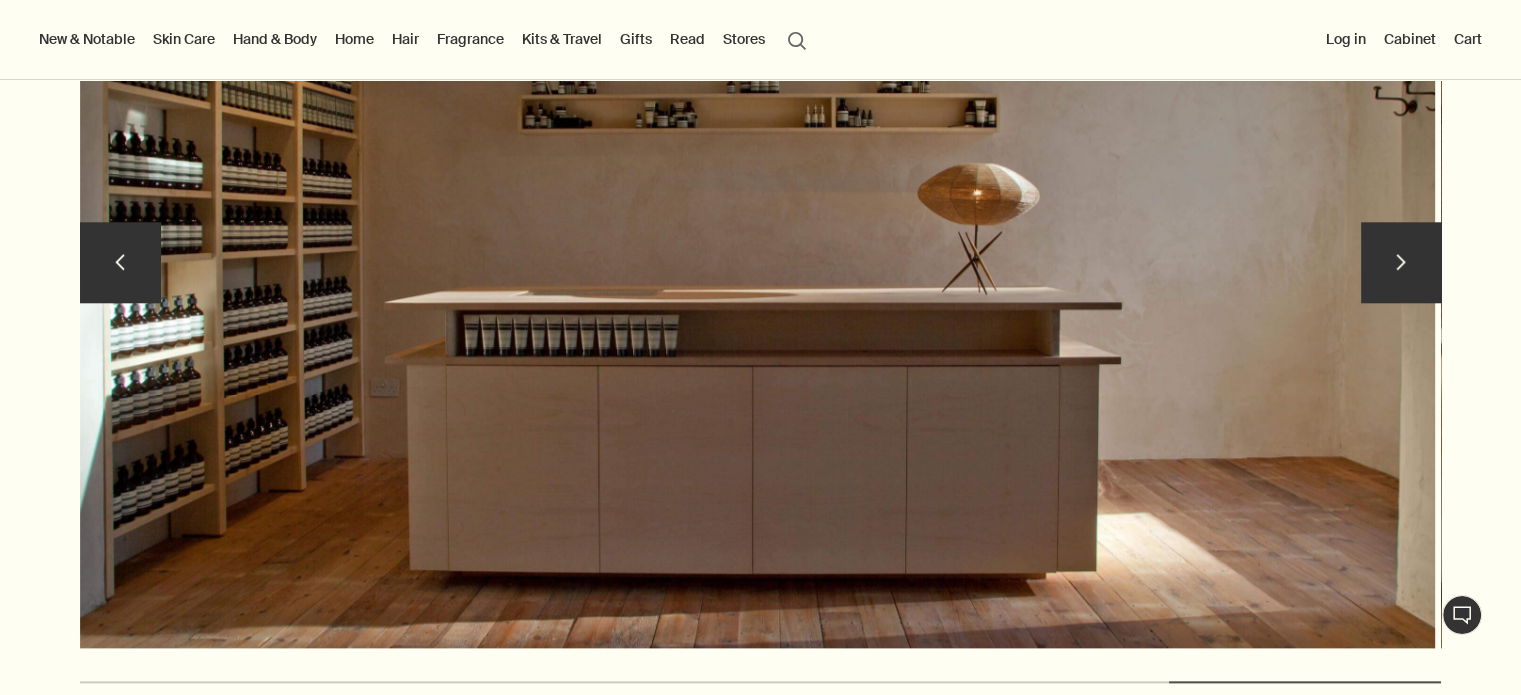 click on "chevron" at bounding box center (1401, 262) 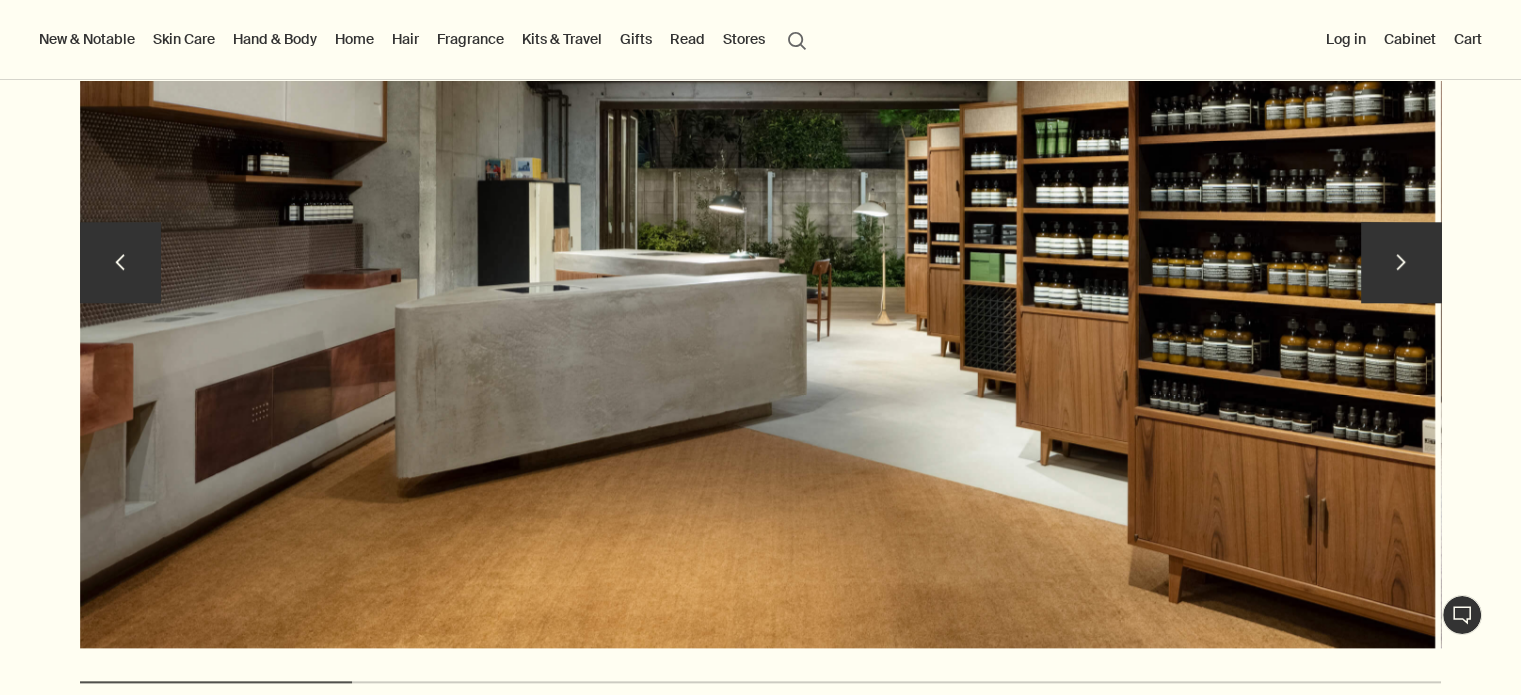 click on "chevron" at bounding box center [1401, 262] 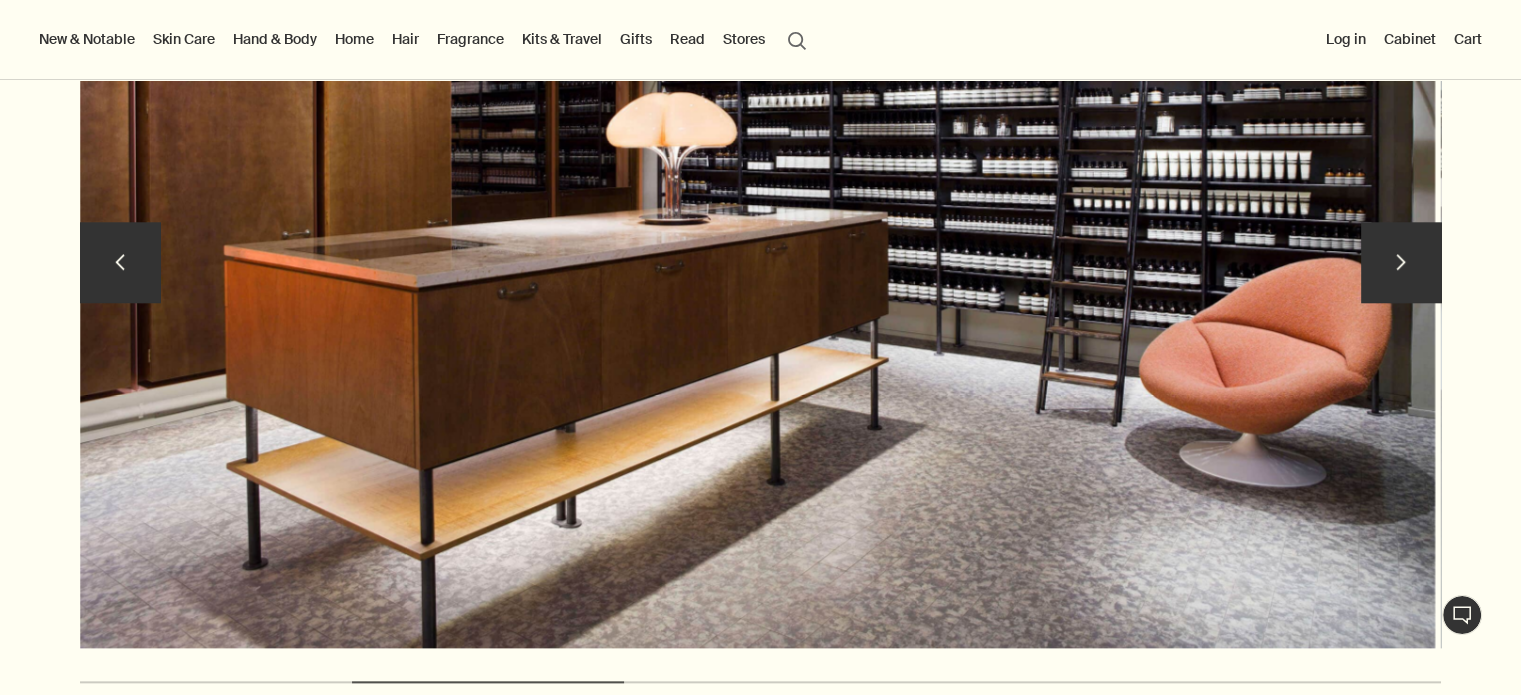 click on "chevron" at bounding box center (1401, 262) 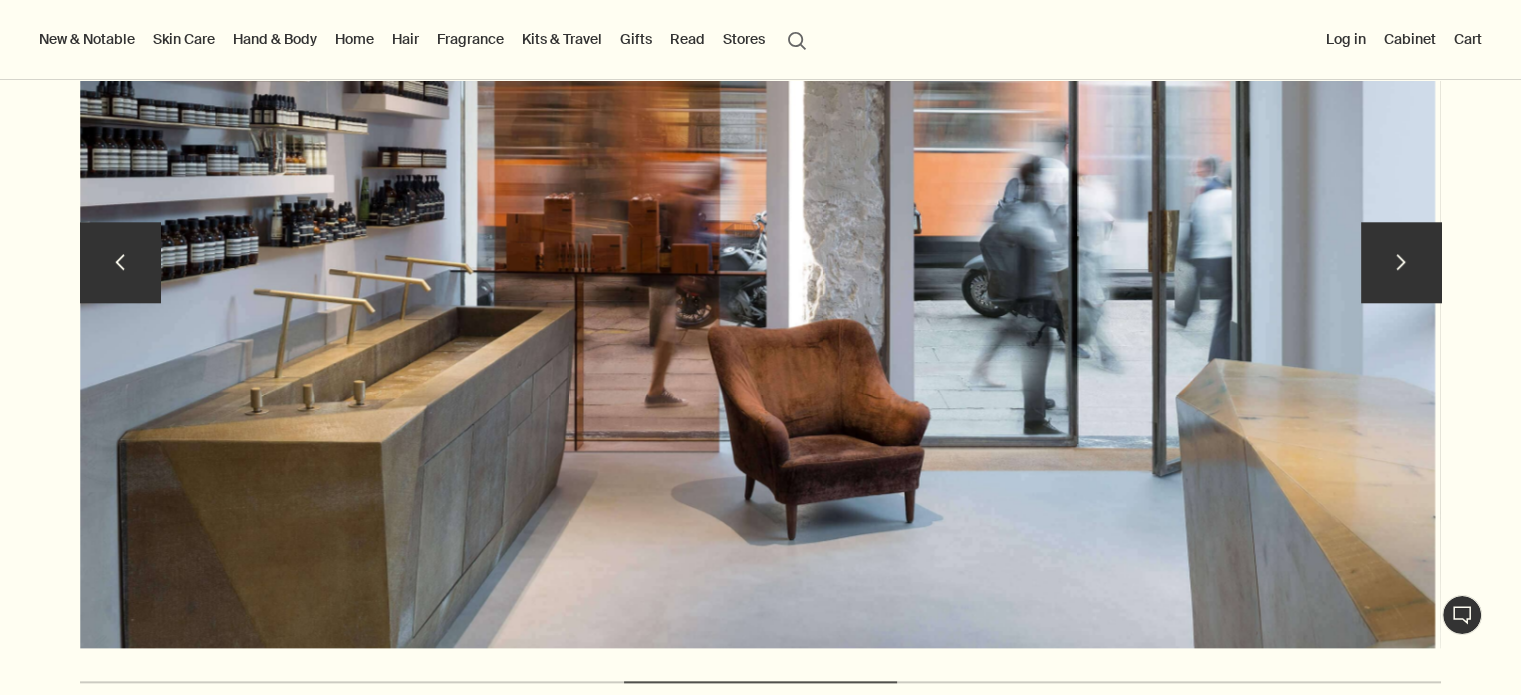 click at bounding box center [757, 267] 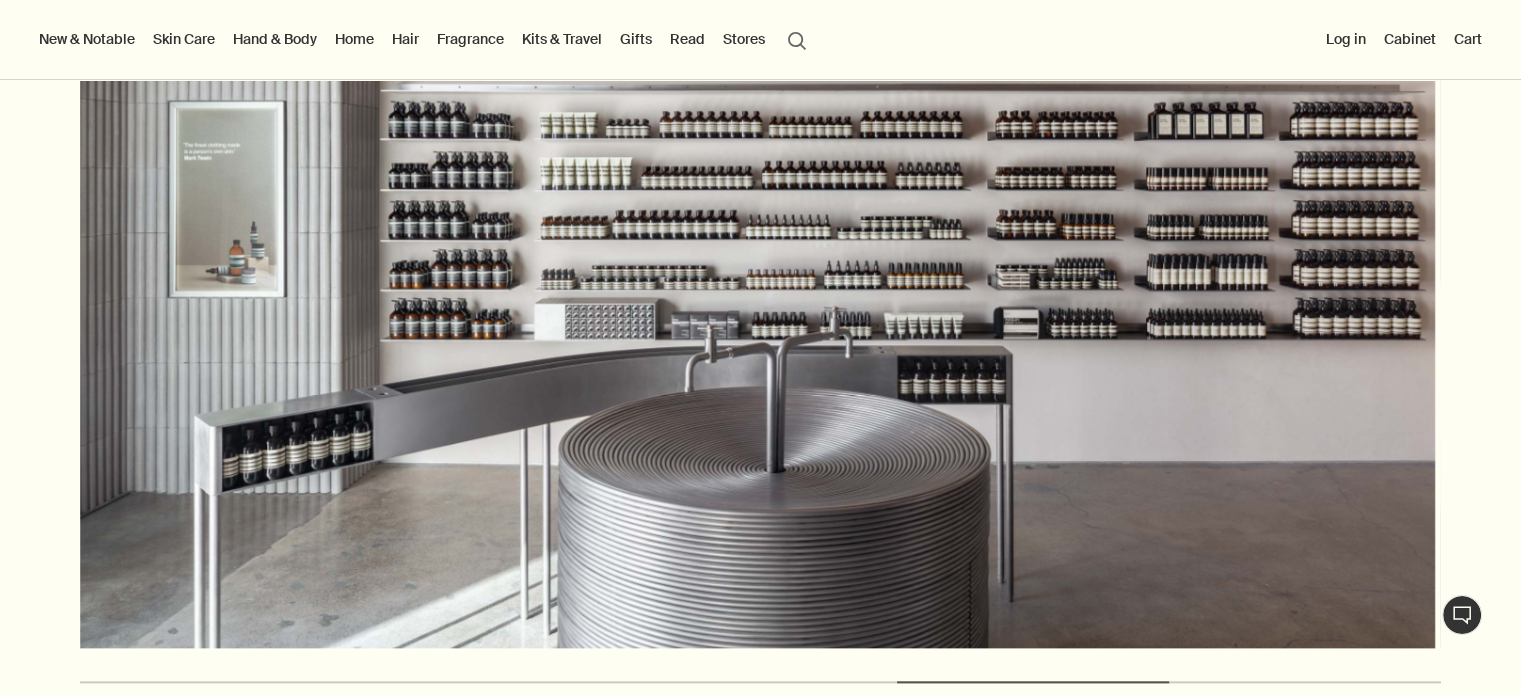 drag, startPoint x: 1520, startPoint y: 371, endPoint x: 1524, endPoint y: 420, distance: 49.162994 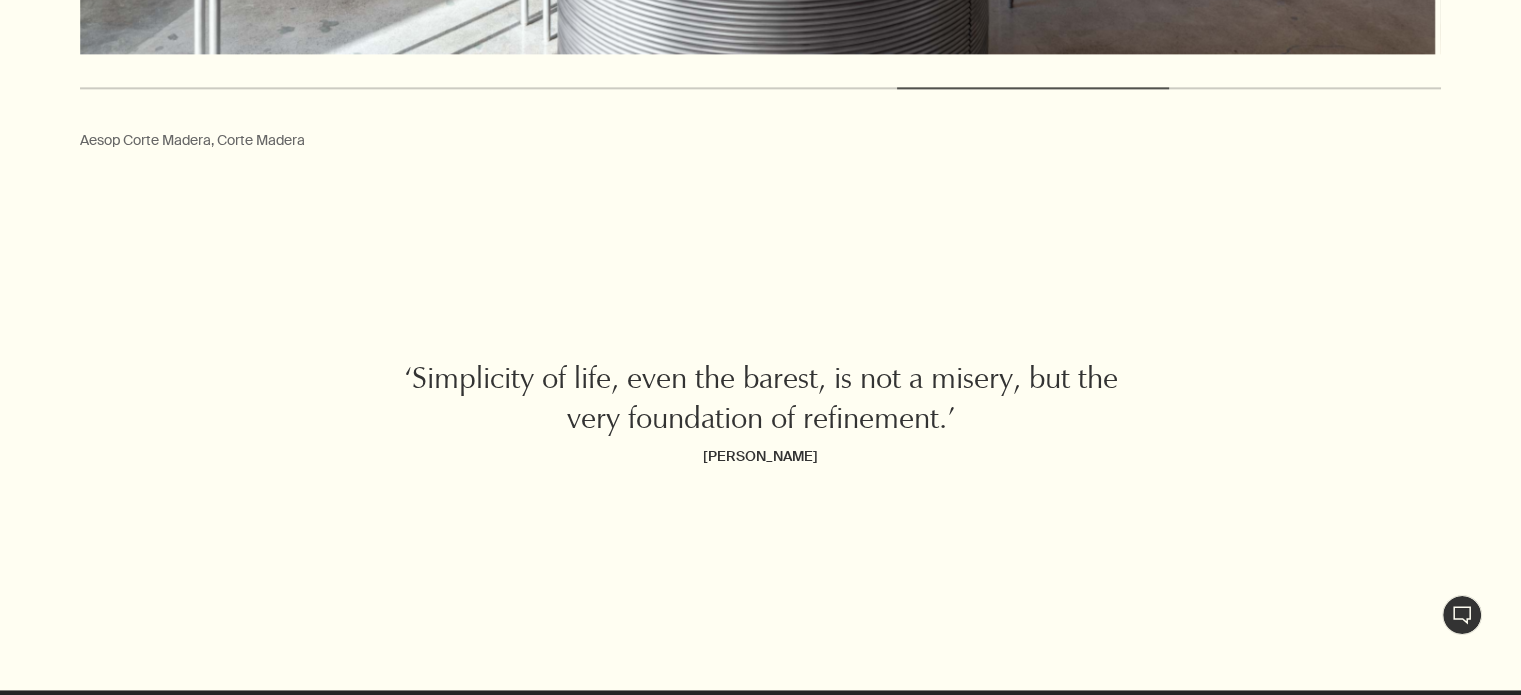 scroll, scrollTop: 2886, scrollLeft: 0, axis: vertical 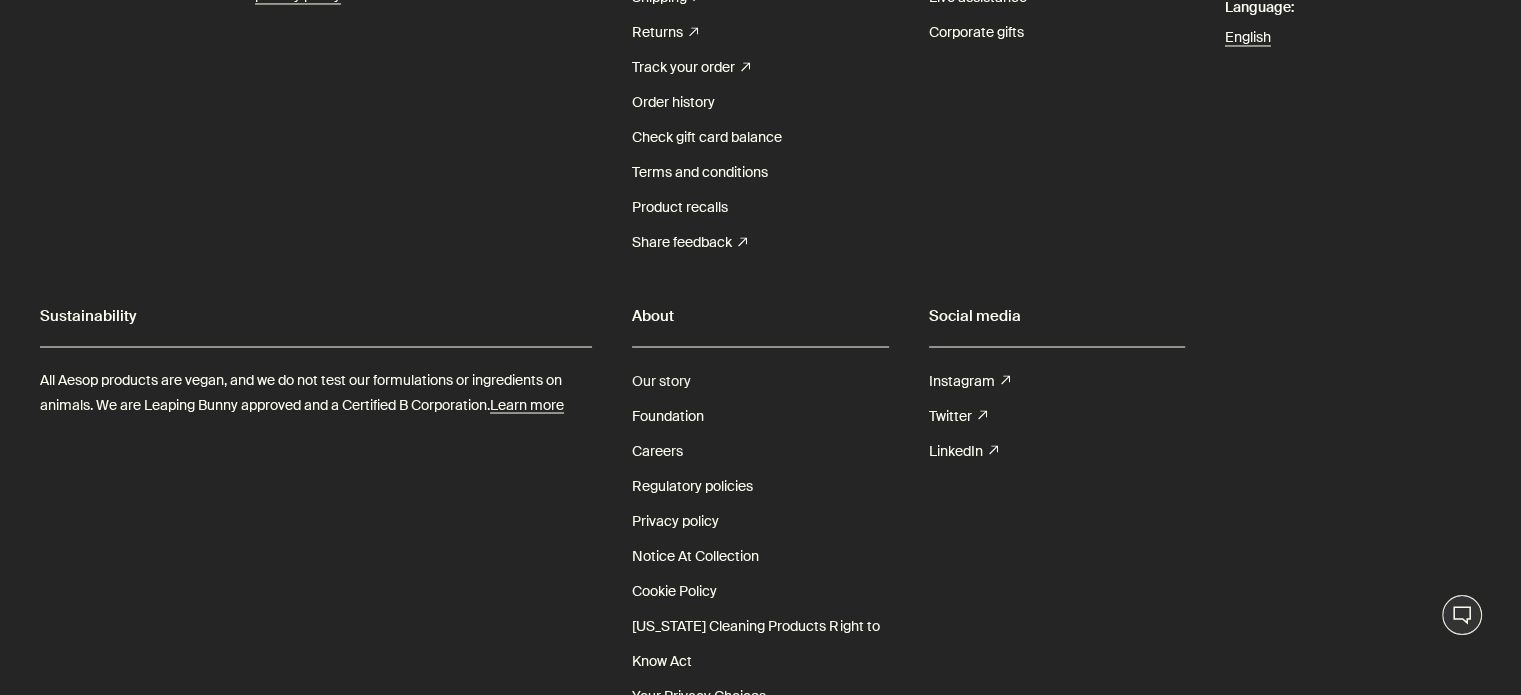 click on "Our story" at bounding box center [661, 380] 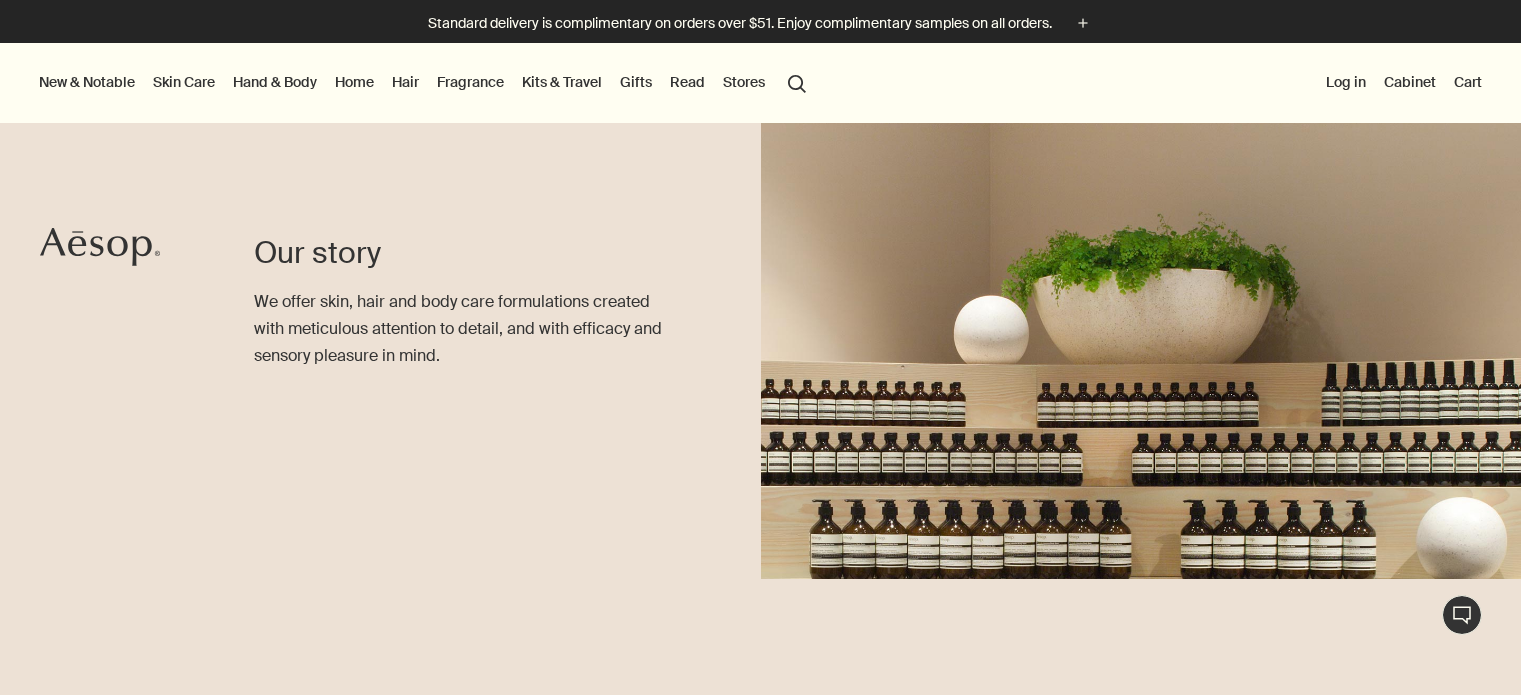 scroll, scrollTop: 0, scrollLeft: 0, axis: both 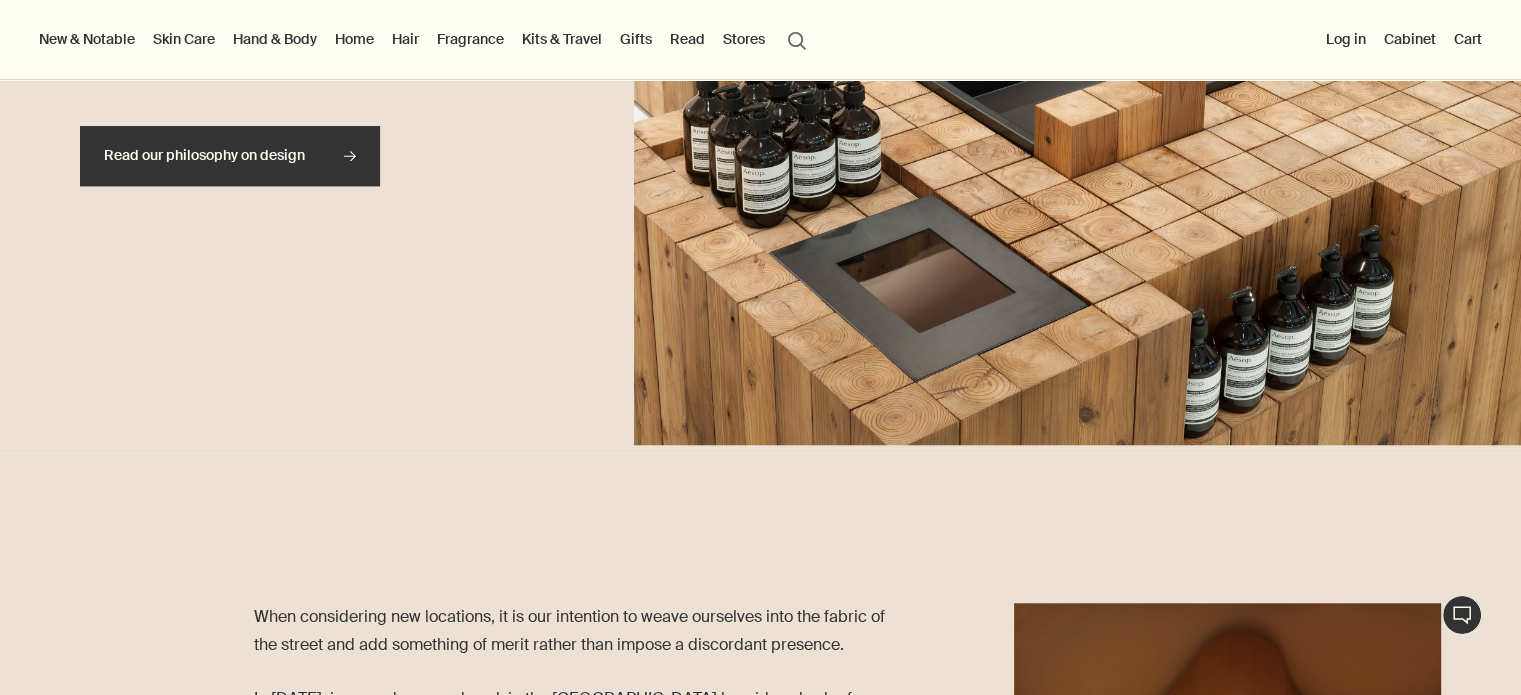 click on "Read our philosophy on design   rightArrow" at bounding box center (230, 156) 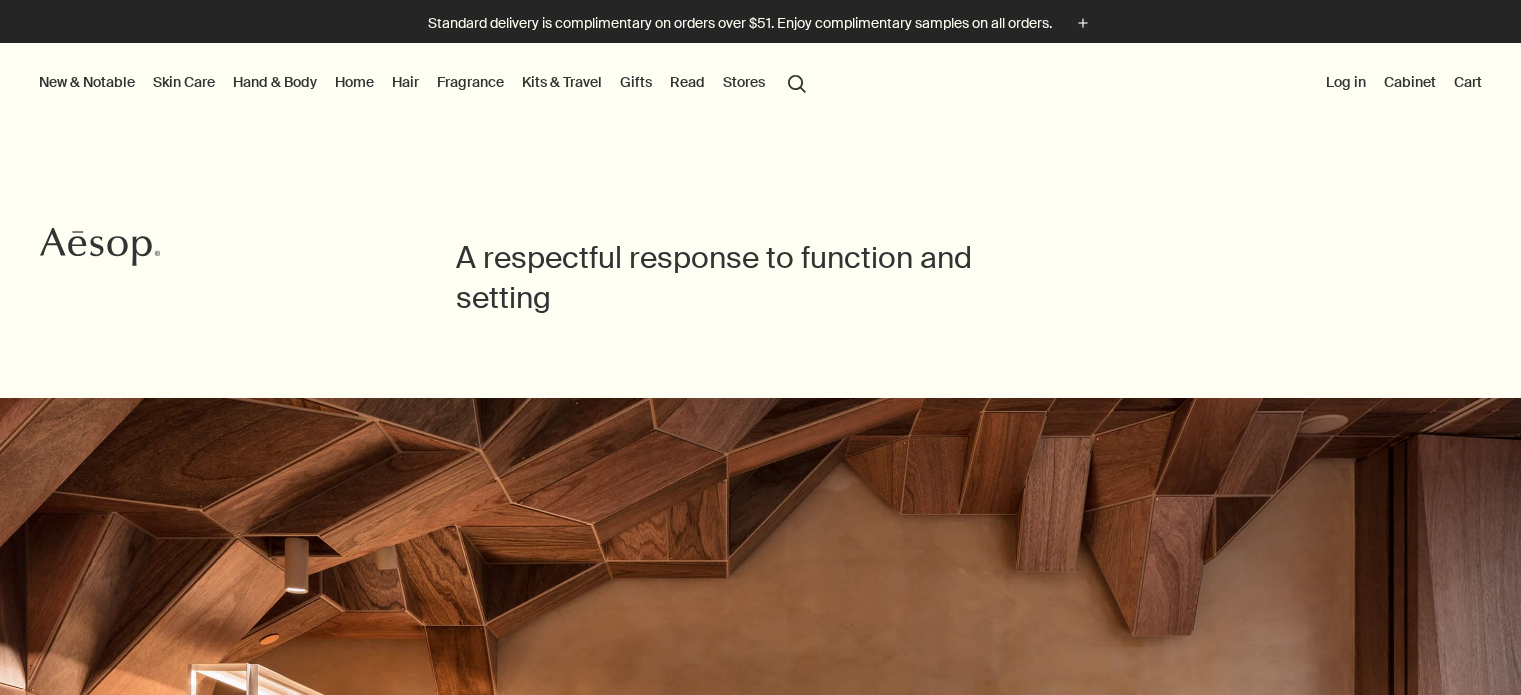 scroll, scrollTop: 0, scrollLeft: 0, axis: both 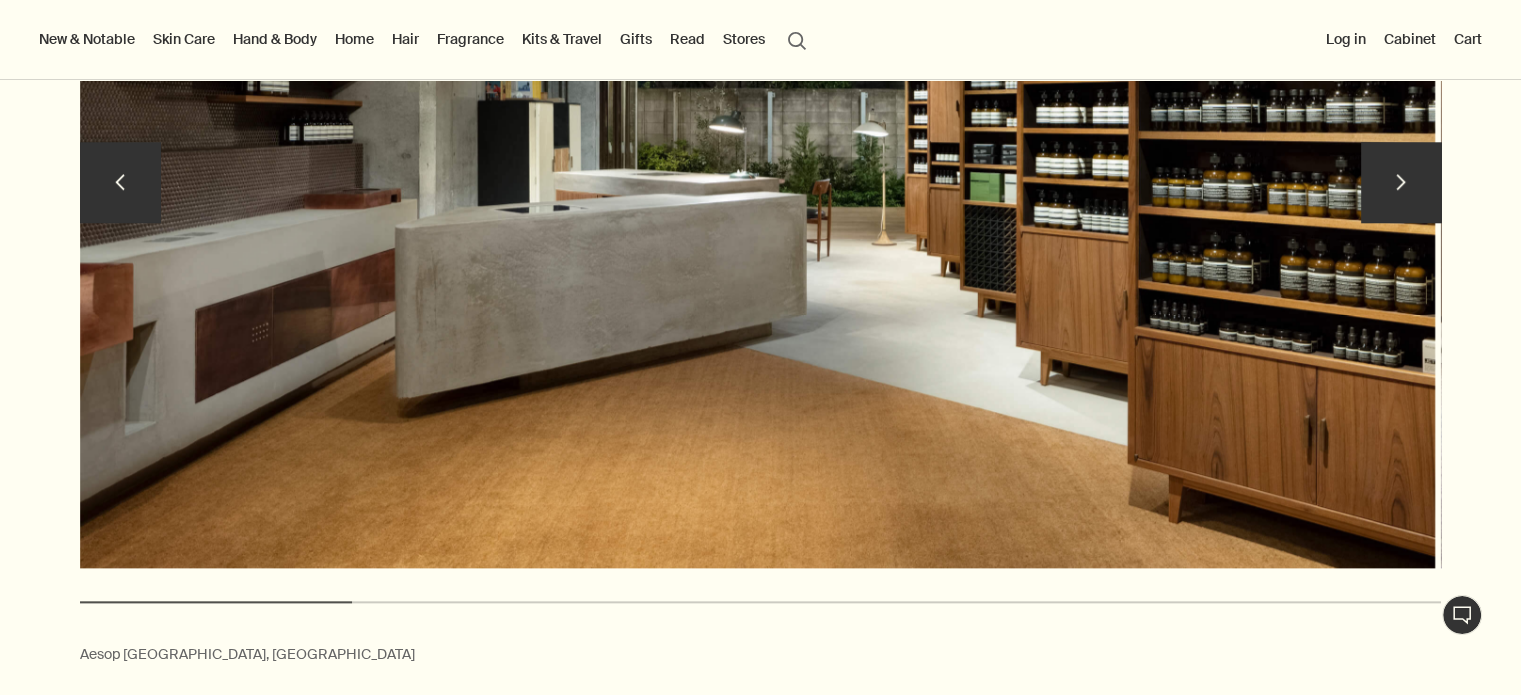 click on "chevron" at bounding box center [1401, 182] 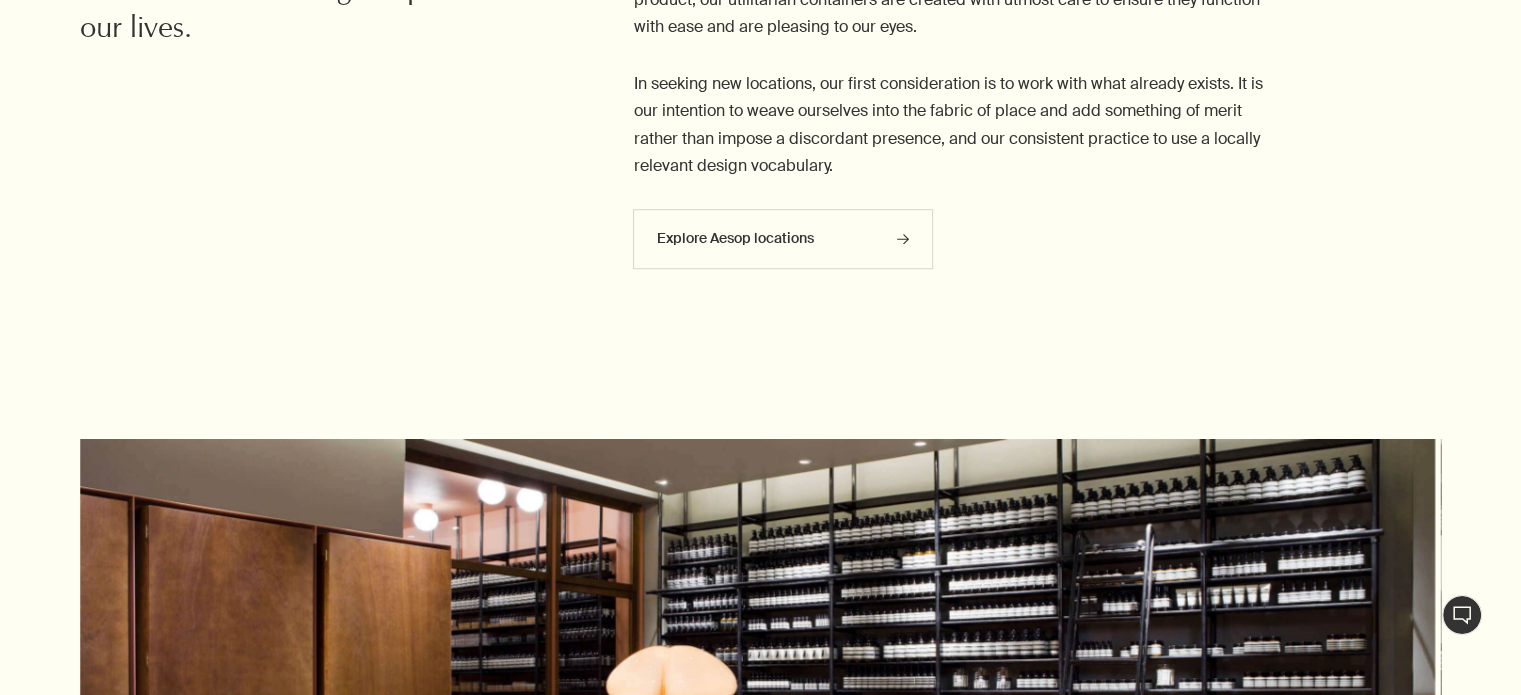 scroll, scrollTop: 2113, scrollLeft: 0, axis: vertical 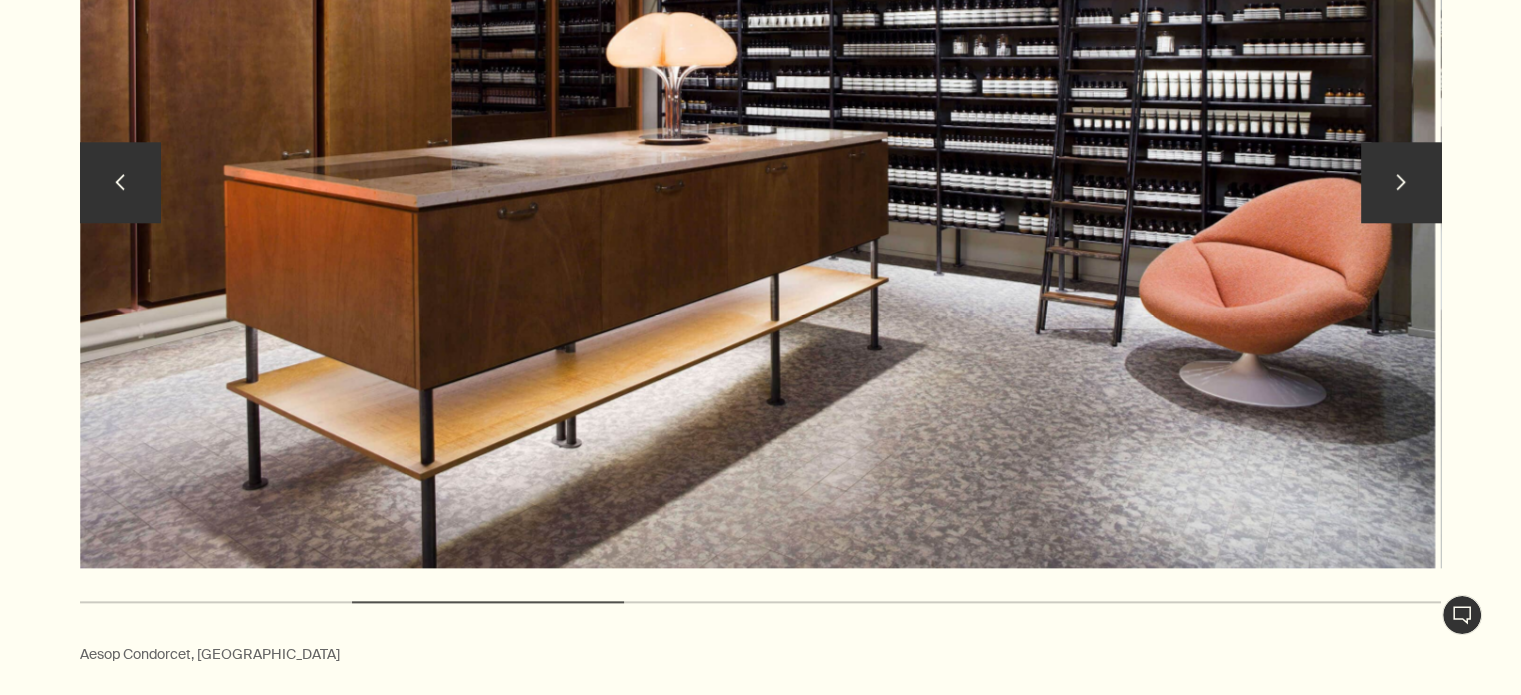 click on "chevron" at bounding box center (1401, 182) 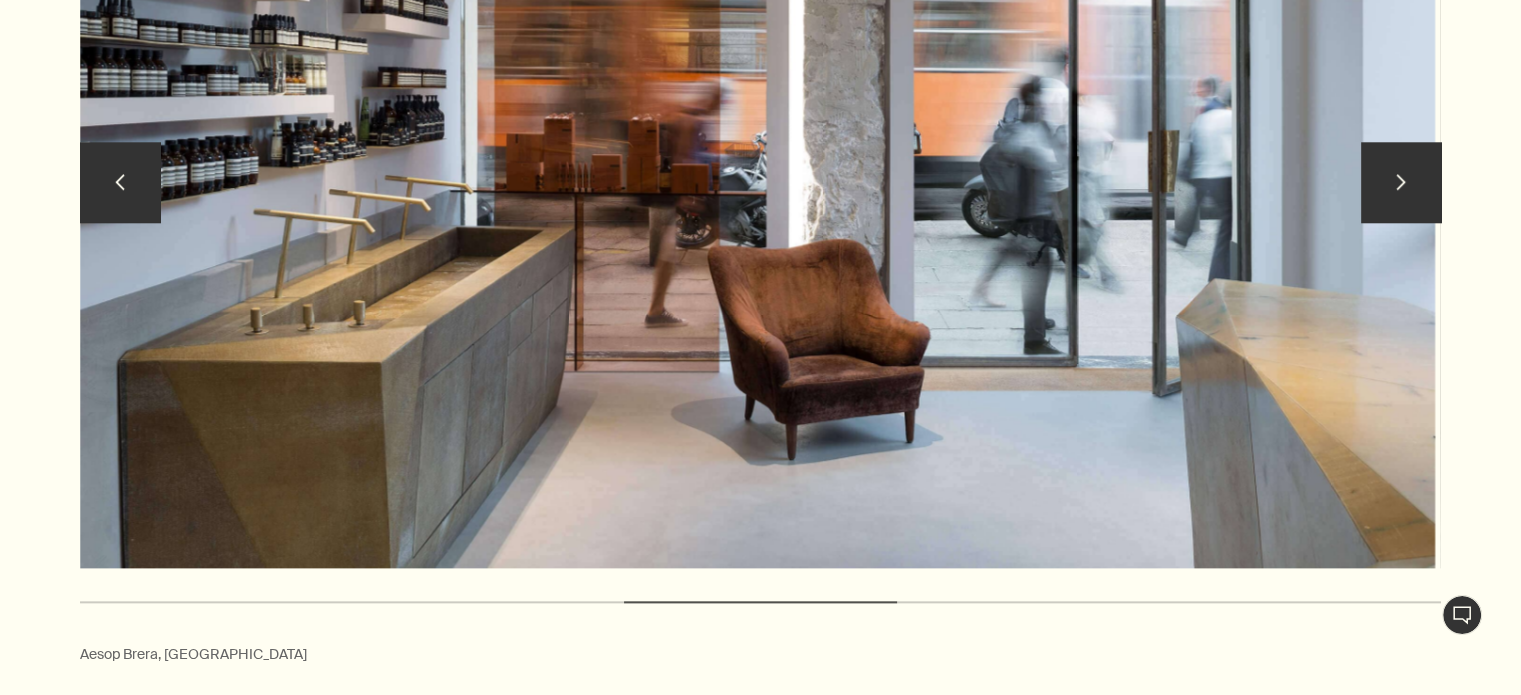 click on "chevron" at bounding box center [1401, 182] 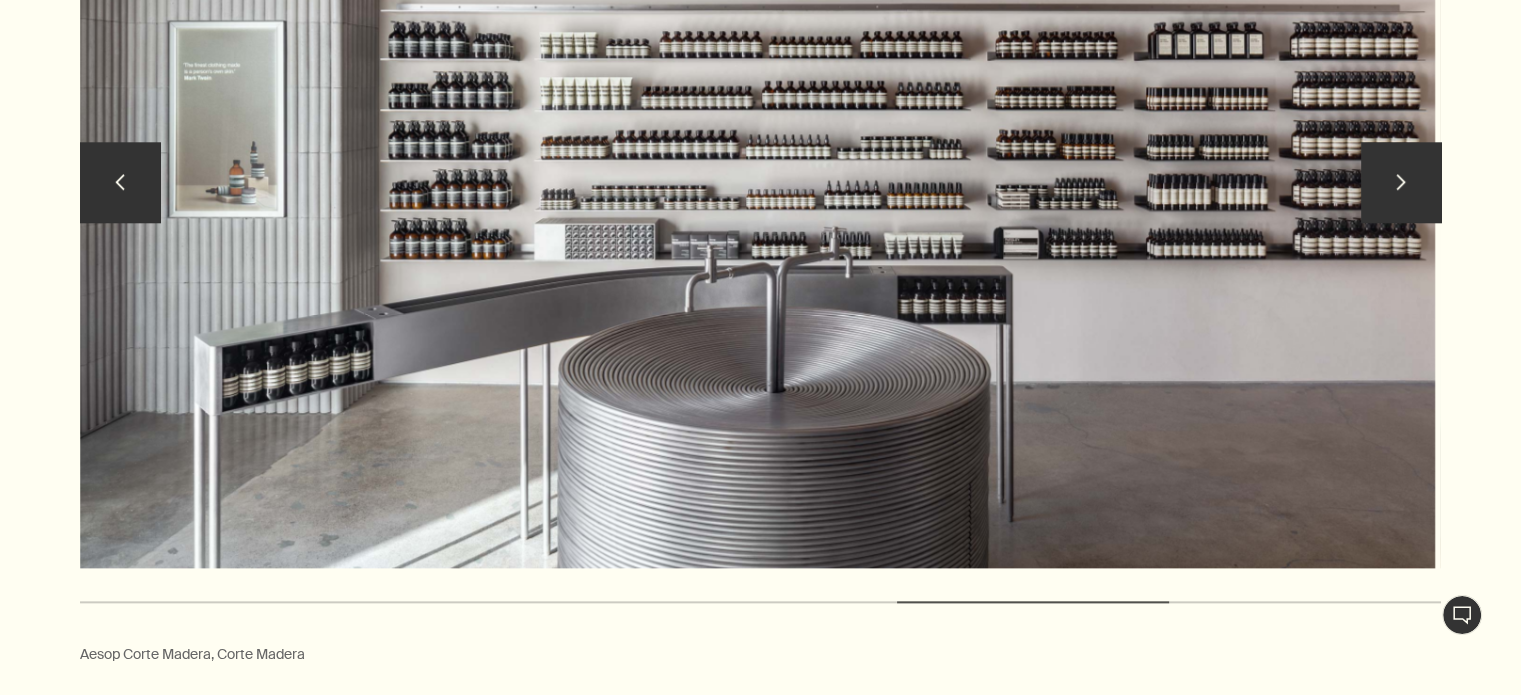 click on "chevron" at bounding box center (120, 182) 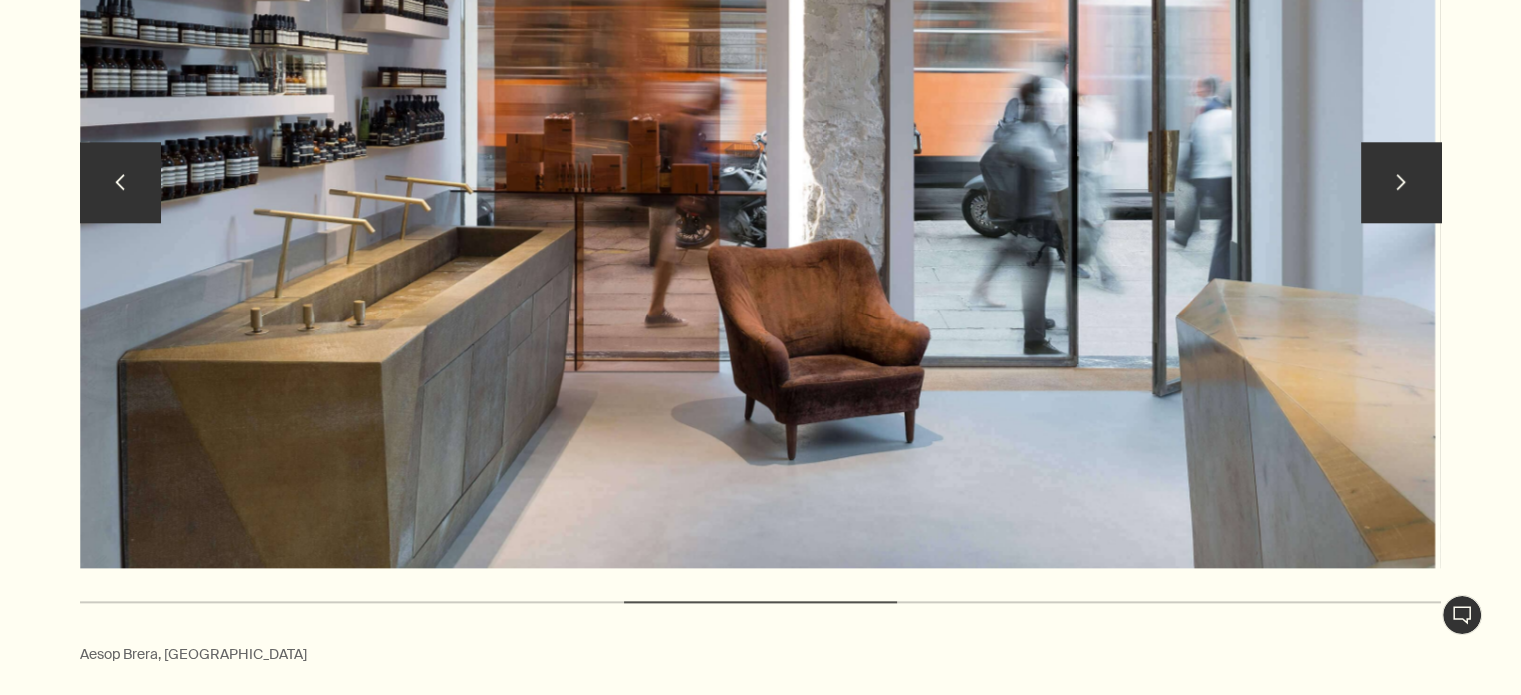 click on "chevron" at bounding box center [120, 182] 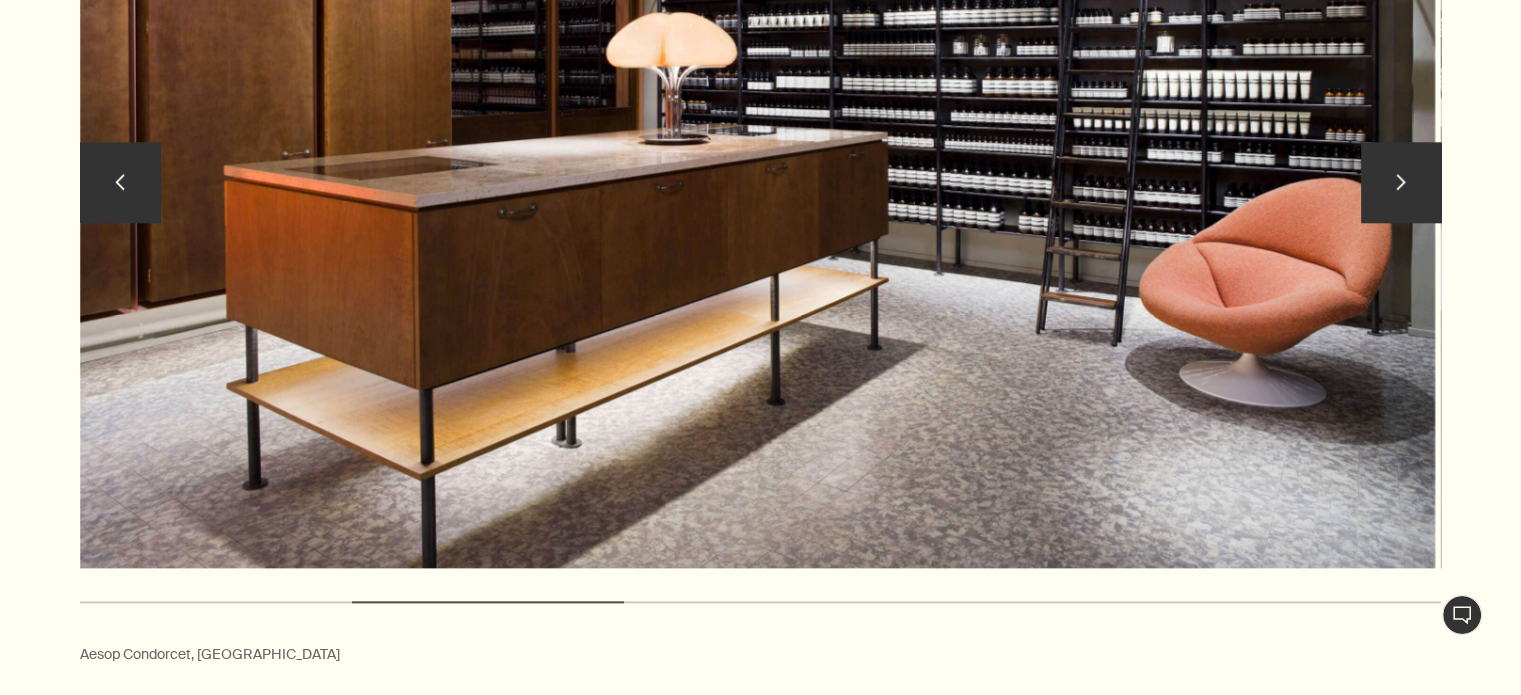 click on "chevron" at bounding box center (120, 182) 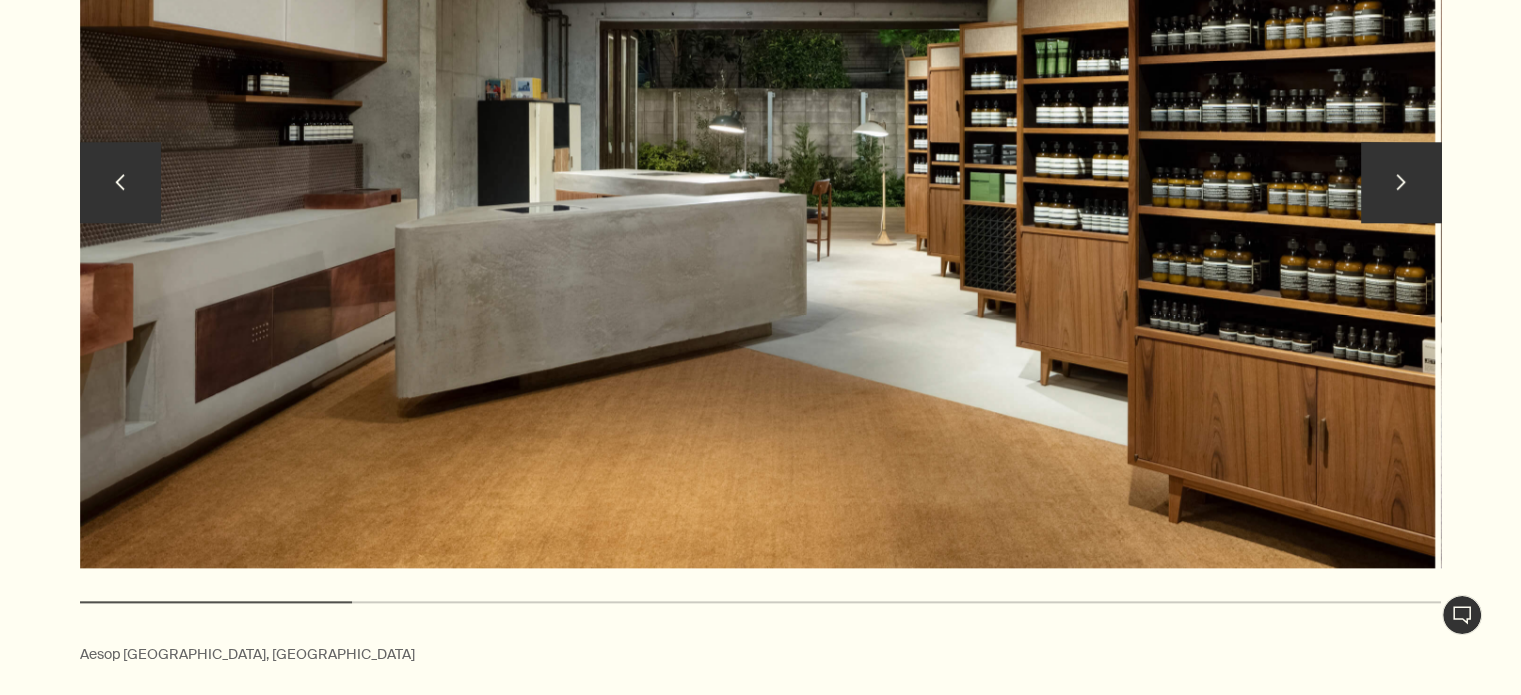 click on "chevron" at bounding box center (1401, 182) 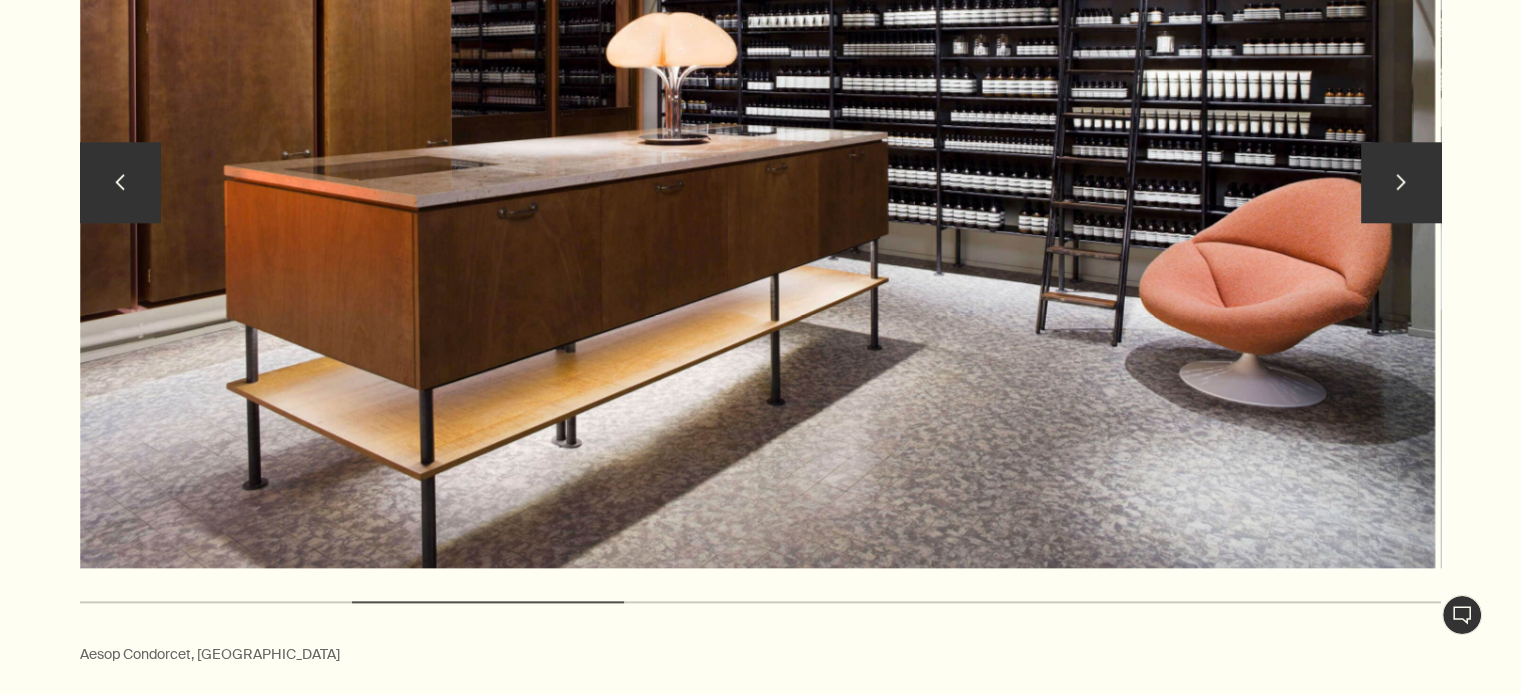 click on "chevron" at bounding box center [1401, 182] 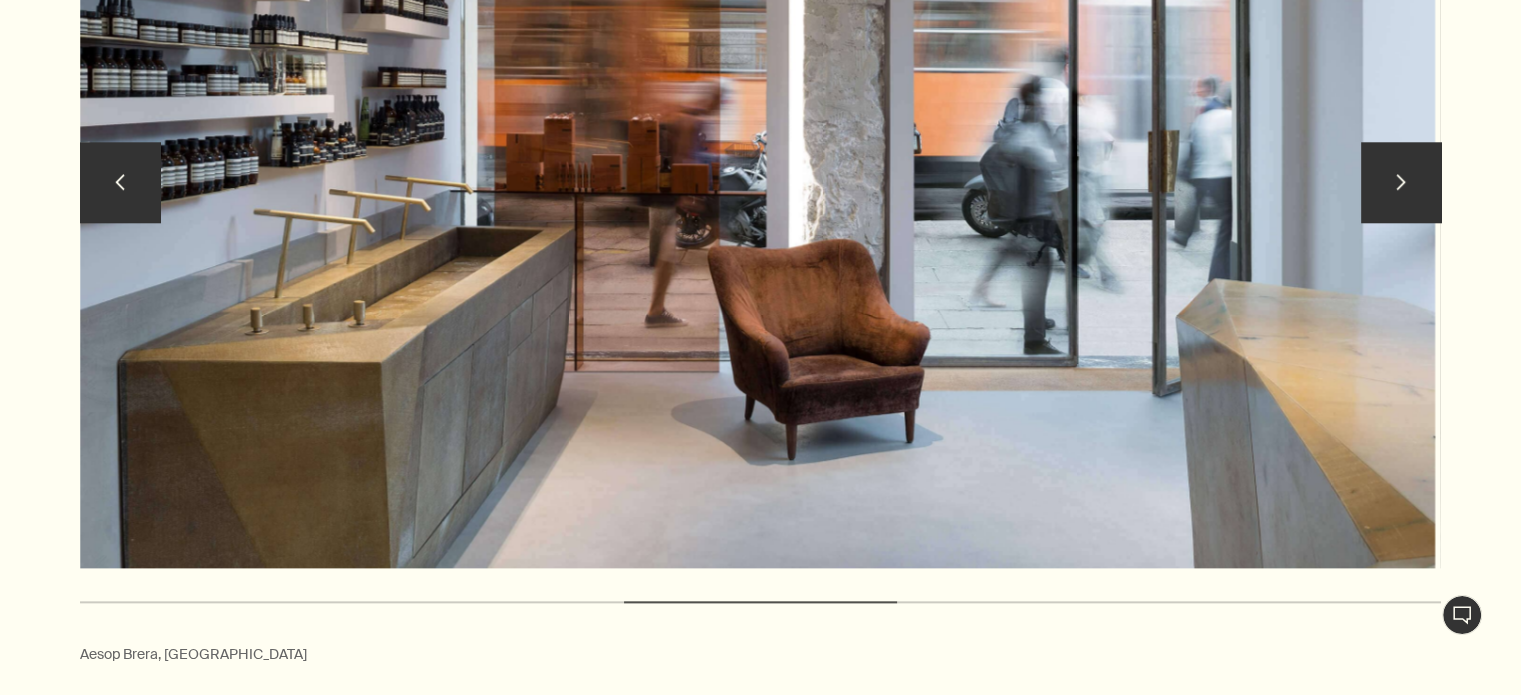 click on "chevron" at bounding box center [1401, 182] 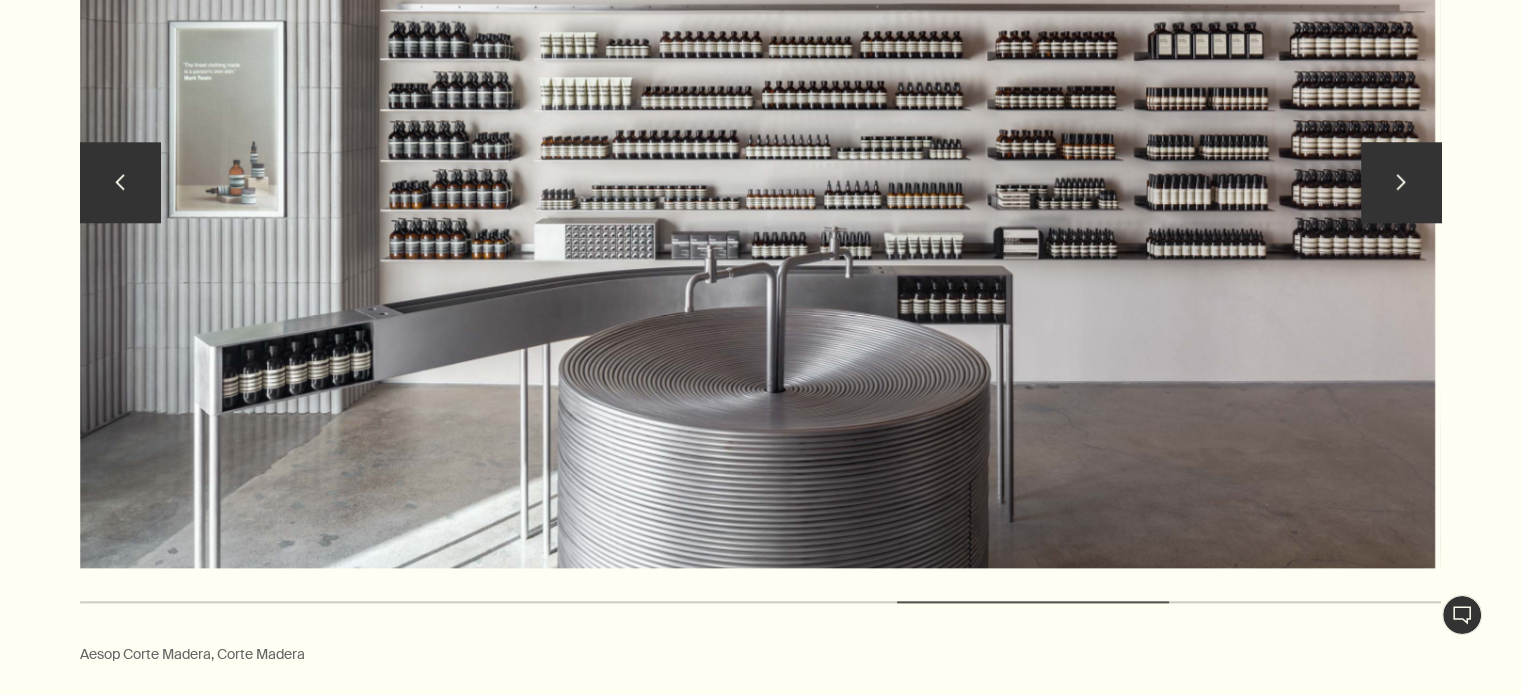 click on "chevron" at bounding box center (1401, 182) 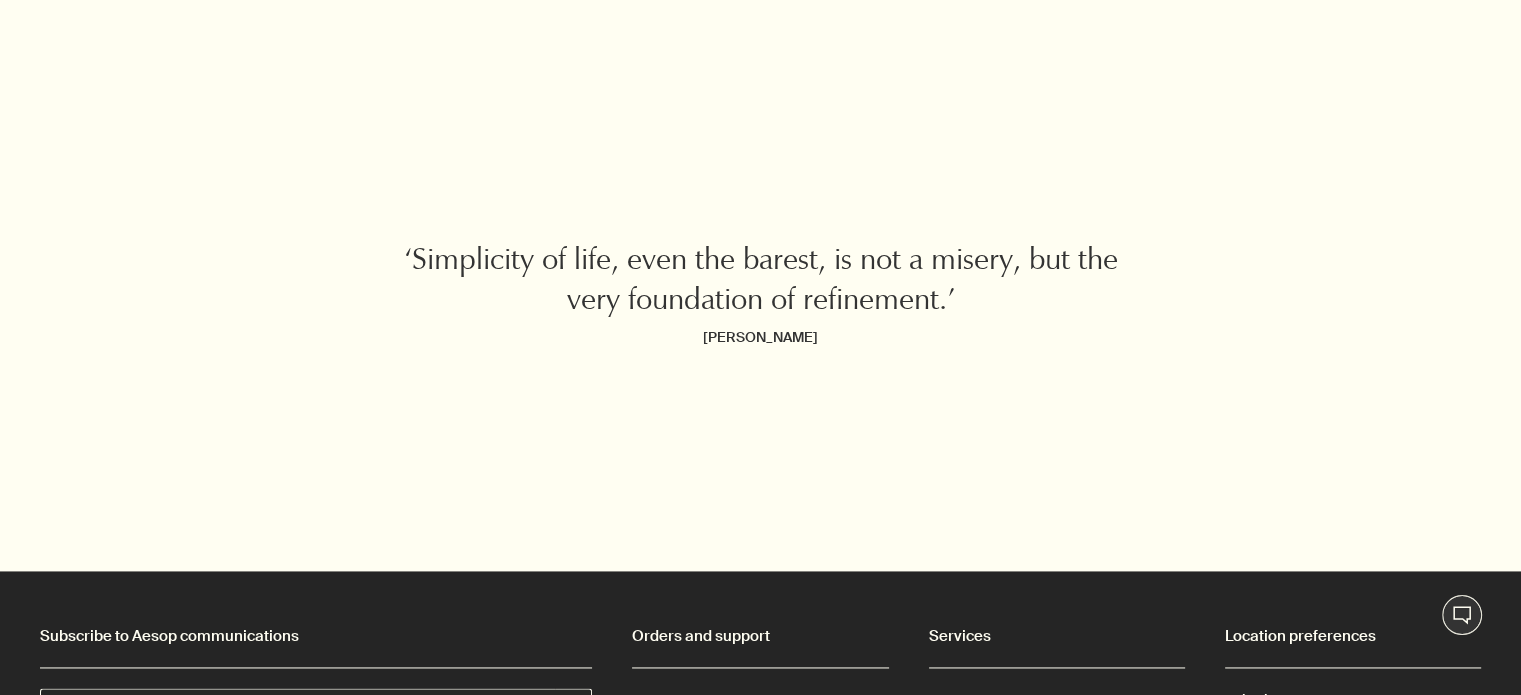 scroll, scrollTop: 2113, scrollLeft: 0, axis: vertical 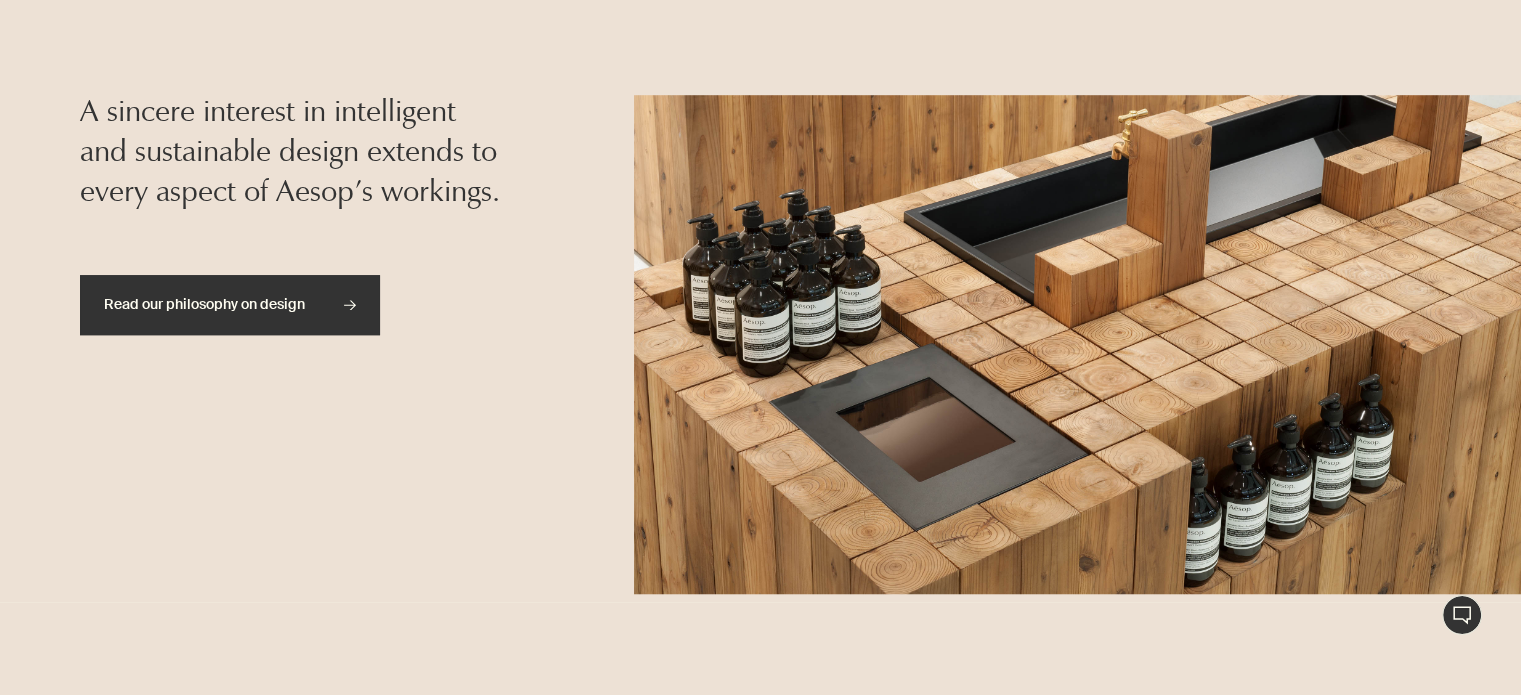 click on "Read our philosophy on design   rightArrow" at bounding box center (230, 305) 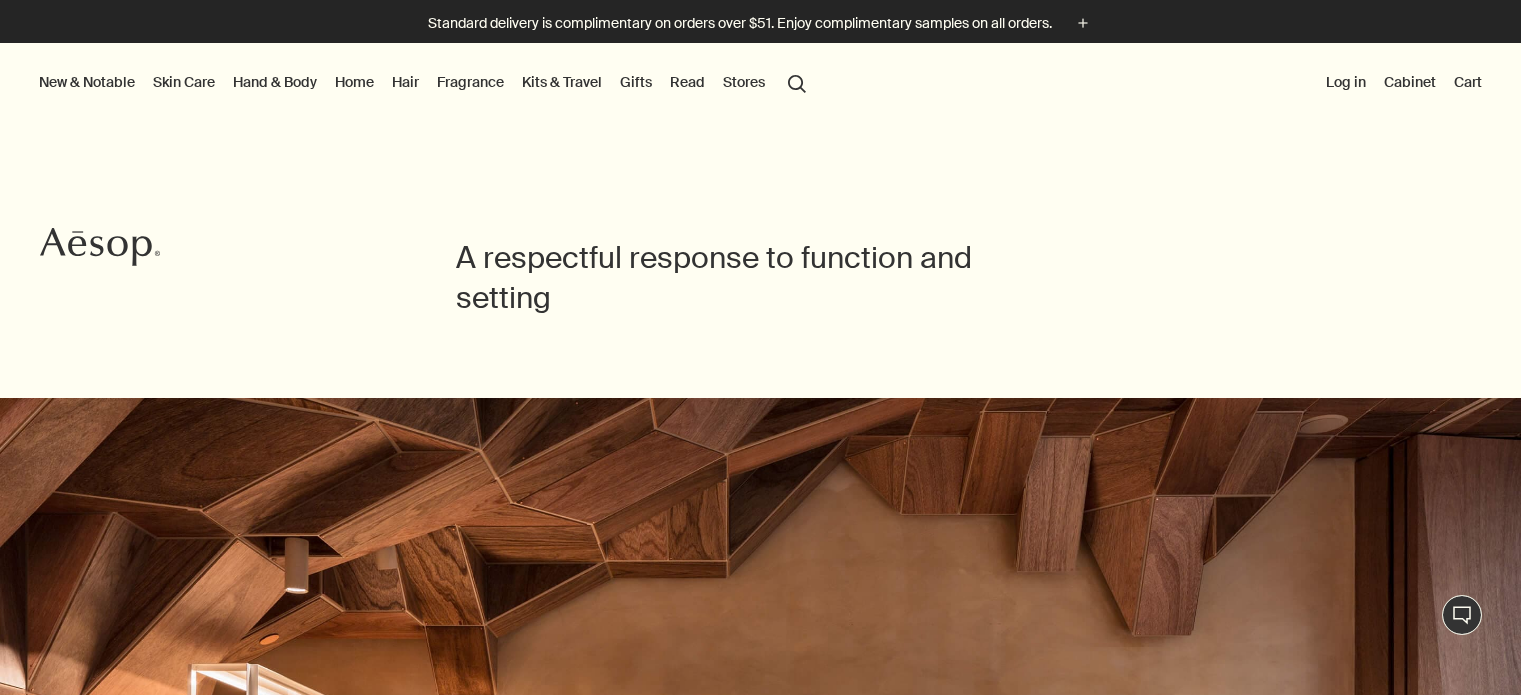 scroll, scrollTop: 0, scrollLeft: 0, axis: both 